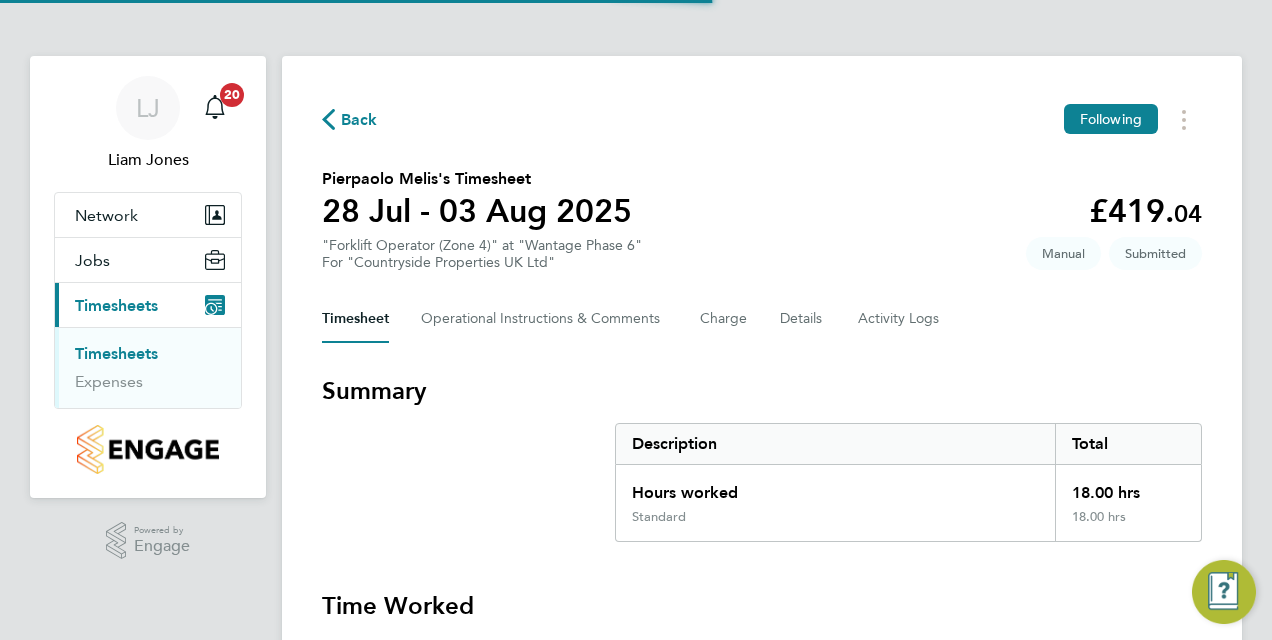 scroll, scrollTop: 0, scrollLeft: 0, axis: both 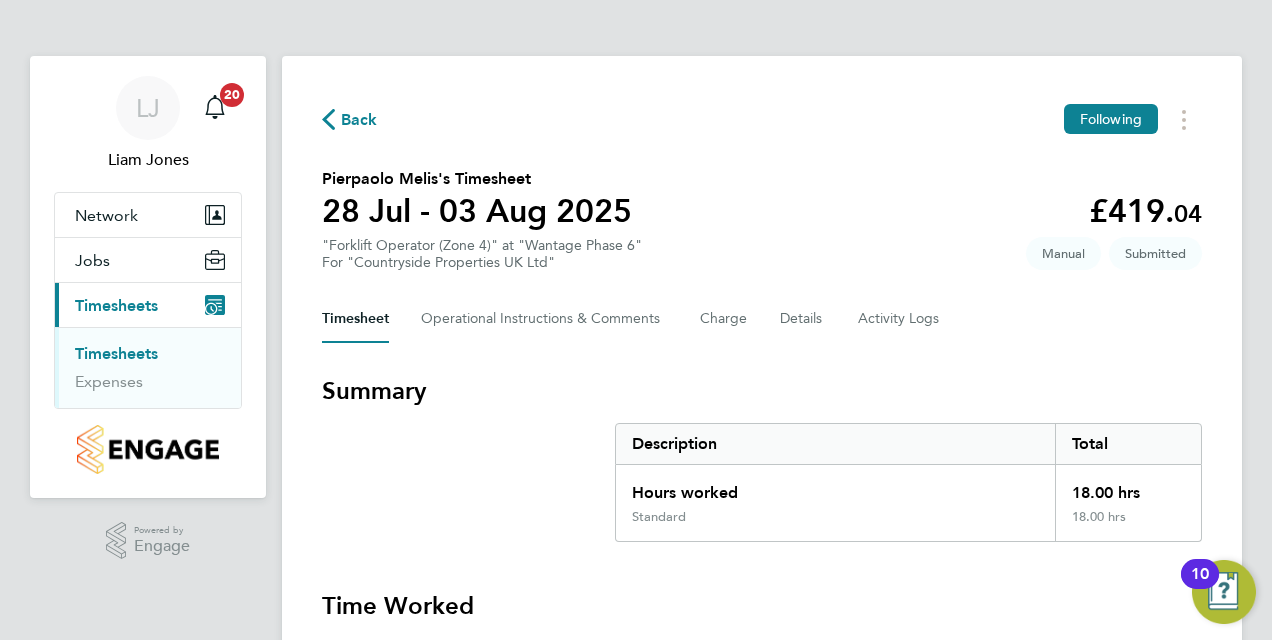 click on "Timesheets" at bounding box center (116, 353) 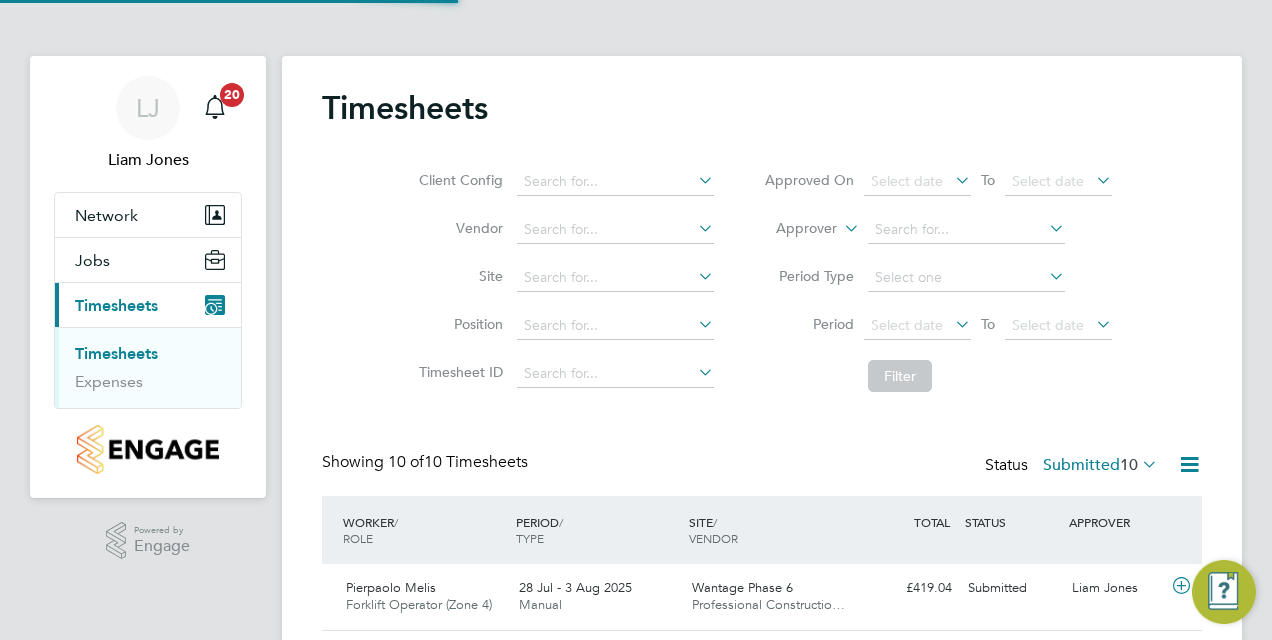 scroll, scrollTop: 10, scrollLeft: 10, axis: both 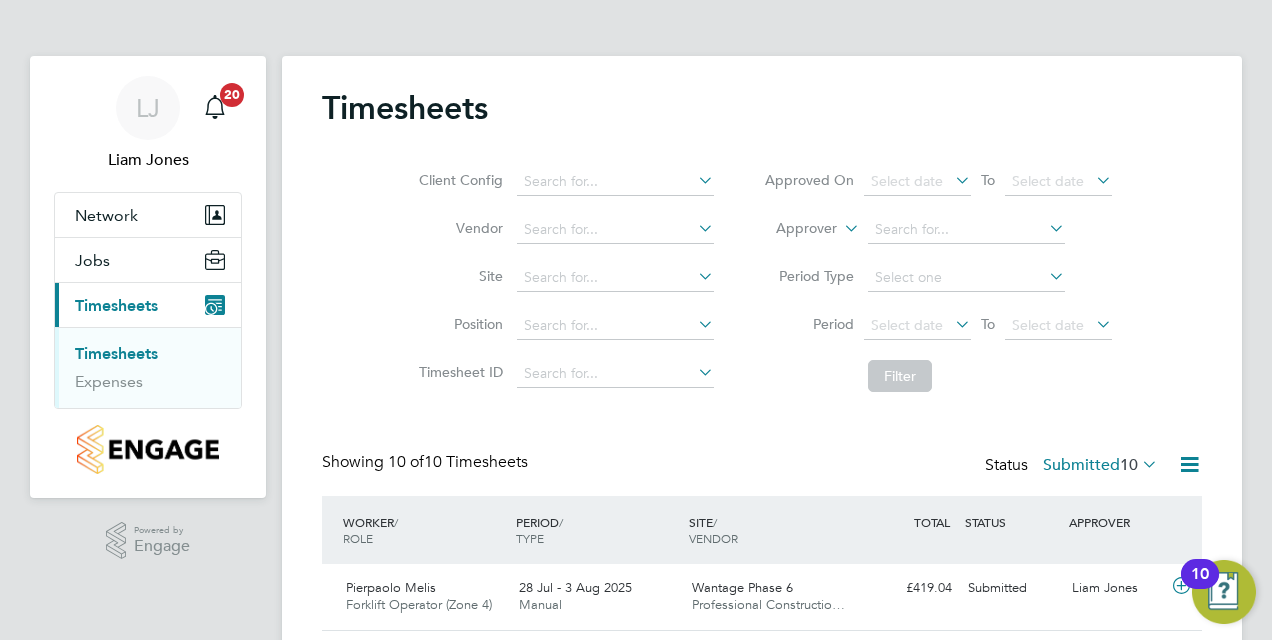 click on "LJ   Liam Jones   Notifications
20   Applications:   Network
Team Members   Sites   Jobs
Vacancies   Placements   Current page:   Timesheets
Timesheets   Expenses
.st0{fill:#C0C1C2;}
Powered by Engage Timesheets Client Config   Vendor   Site   Position   Timesheet ID   Approved On
Select date
To
Select date
Approver     Period Type   Period
Select date
To
Select date
Filter Showing   10 of  10 Timesheets Status  Submitted  10  WORKER  / ROLE WORKER  / PERIOD PERIOD  / TYPE SITE  / VENDOR TOTAL   TOTAL  / STATUS STATUS APPROVER Pierpaolo Melis Forklift Operator (Zone 4)   28 Jul - 3 Aug 2025 28 Jul - 3 Aug 2025 Manual Wantage Phase 6 Professional Constructio… £419.04 Submitted Submitted Liam Jones Manpreet Singh General Labourer (Zone 4)   28 Jul - 3 Aug 2025 28 Jul - 3 Aug 2025 Manual Wantage Phase 6" at bounding box center [636, 652] 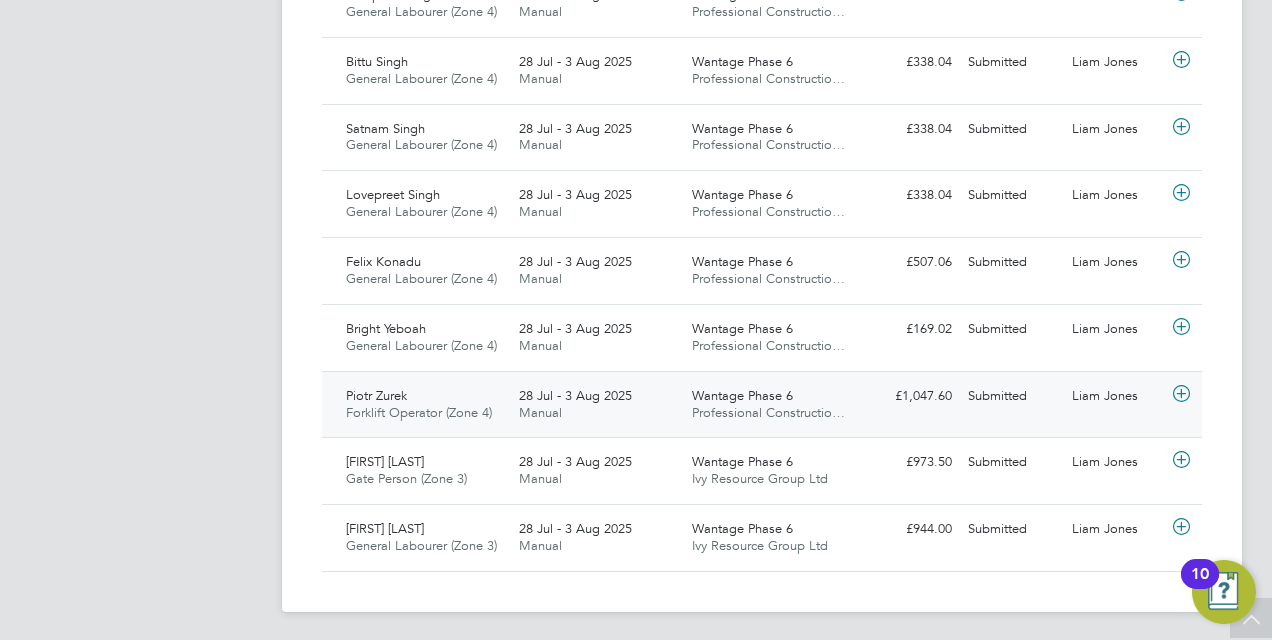 click 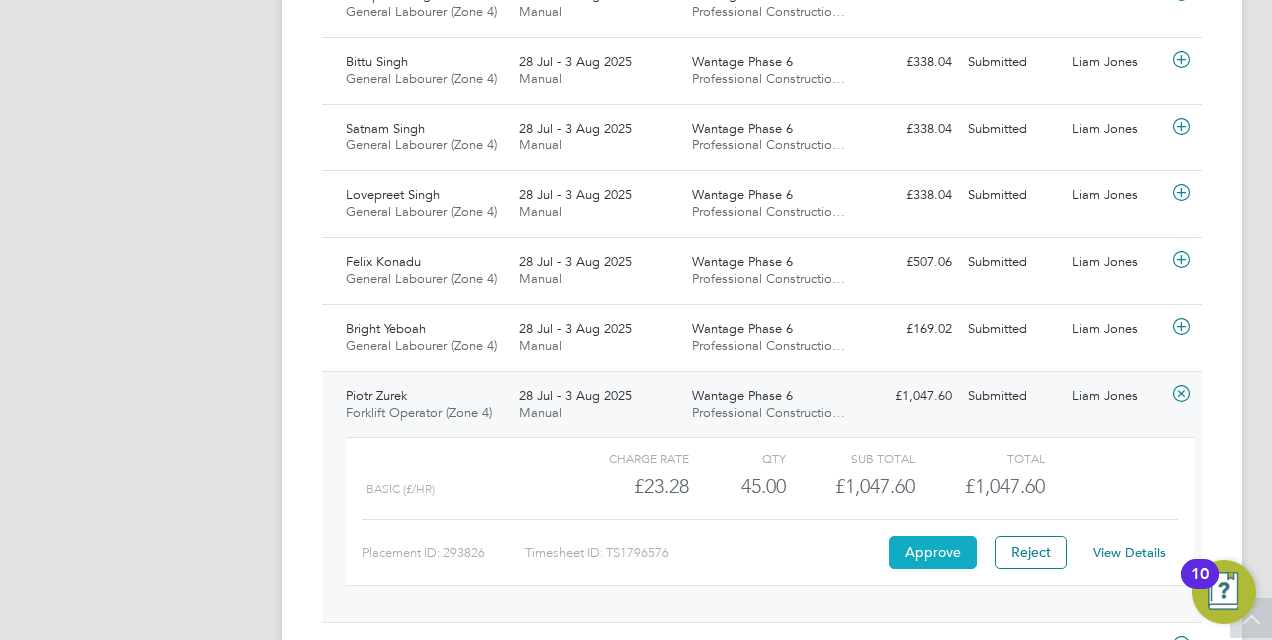 click on "Approve" 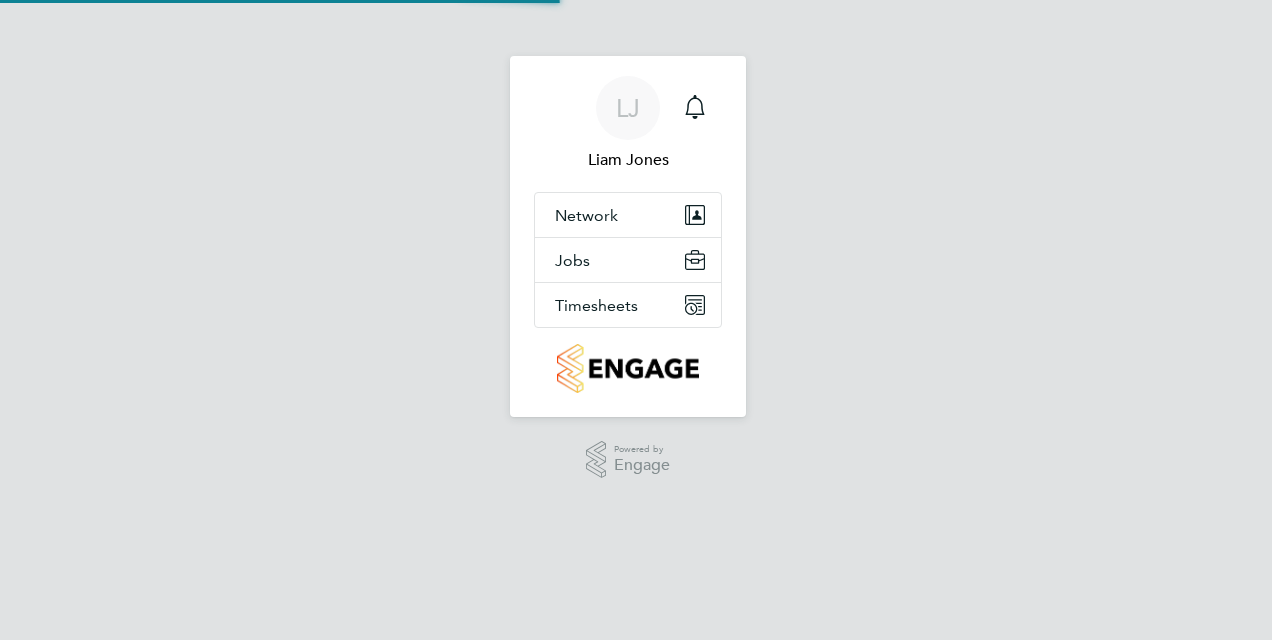 scroll, scrollTop: 0, scrollLeft: 0, axis: both 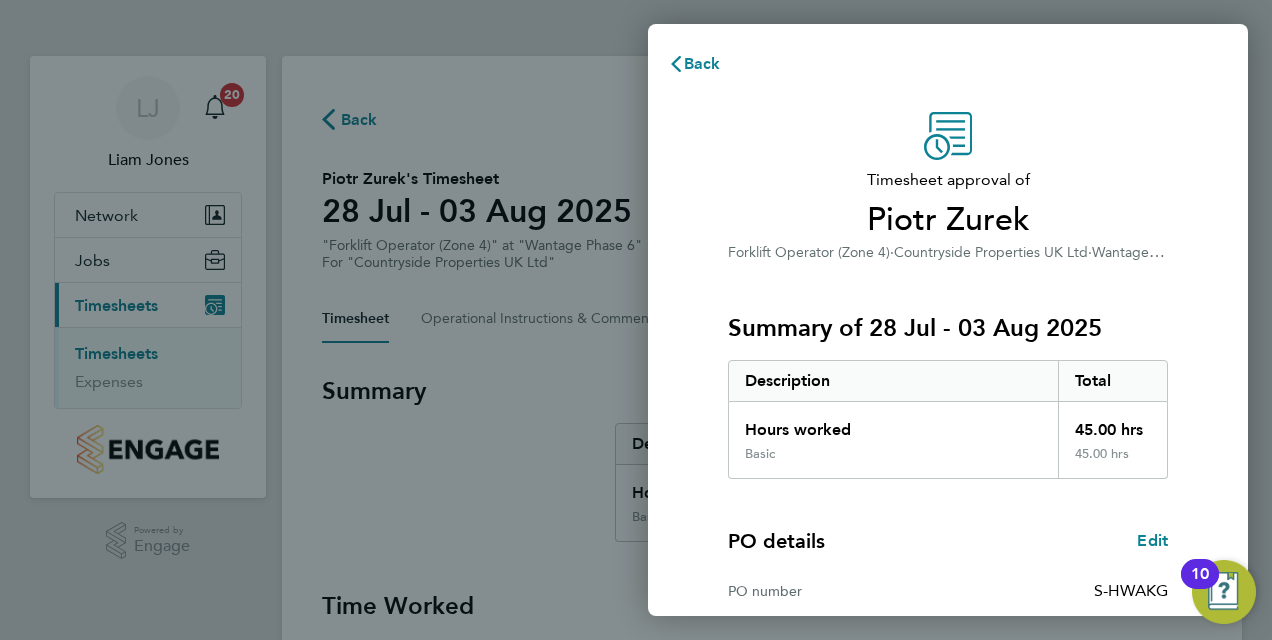 click on "Forklift Operator (Zone 4)" 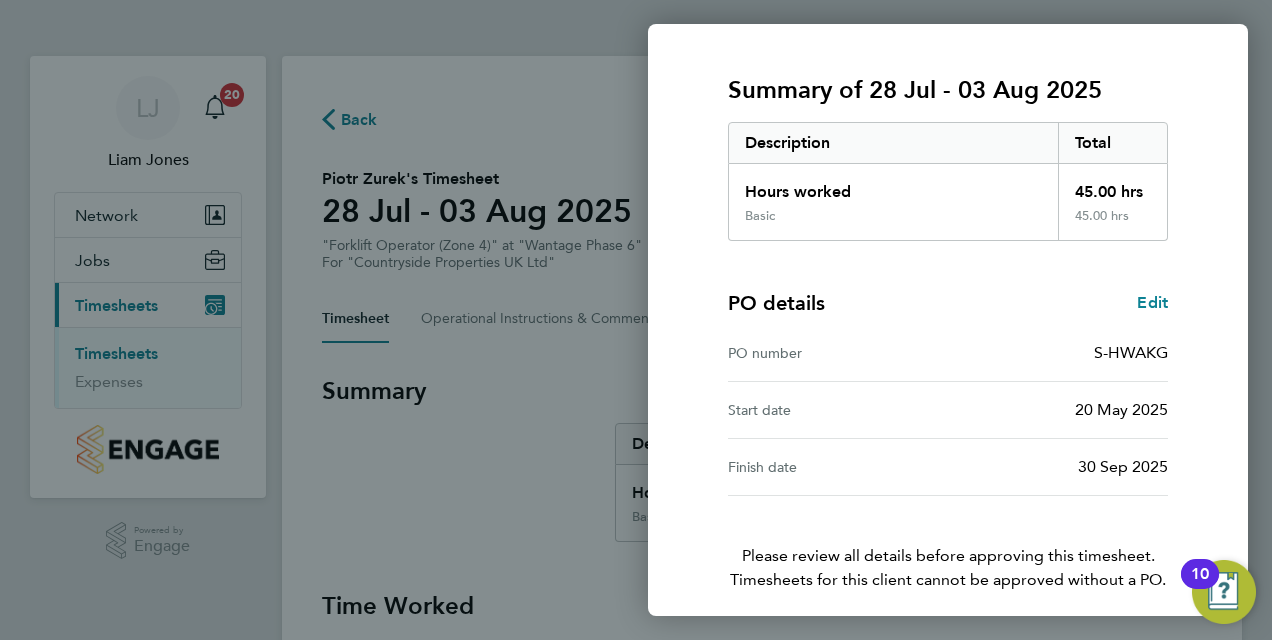 scroll, scrollTop: 316, scrollLeft: 0, axis: vertical 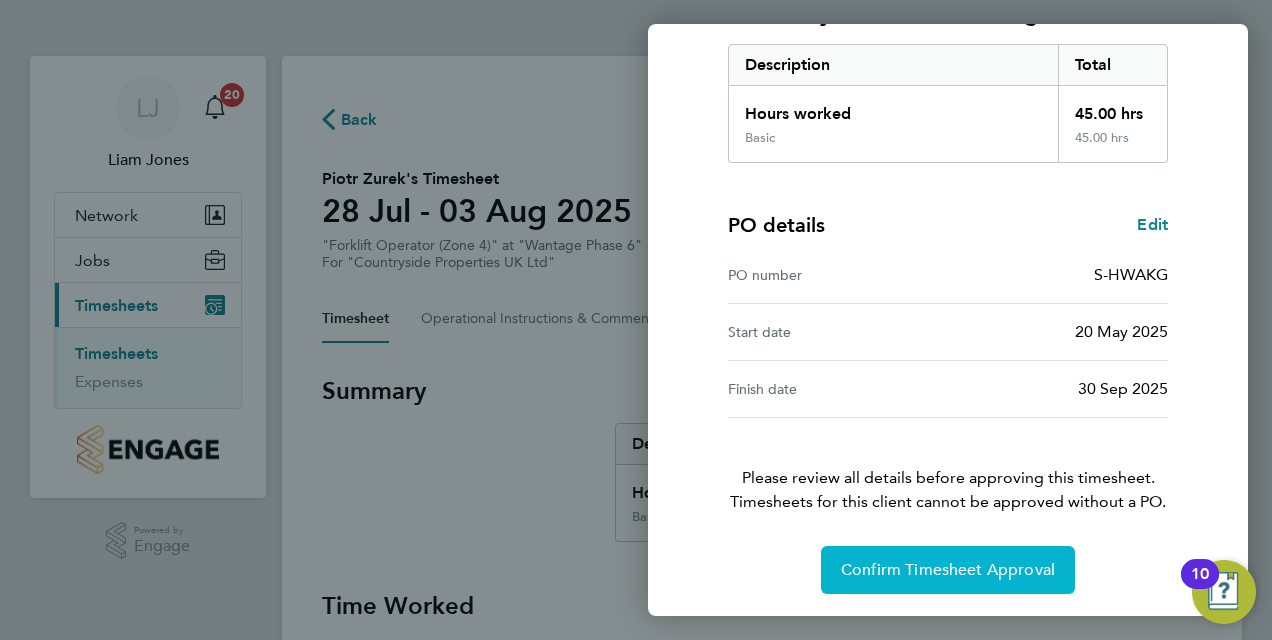 click on "Confirm Timesheet Approval" 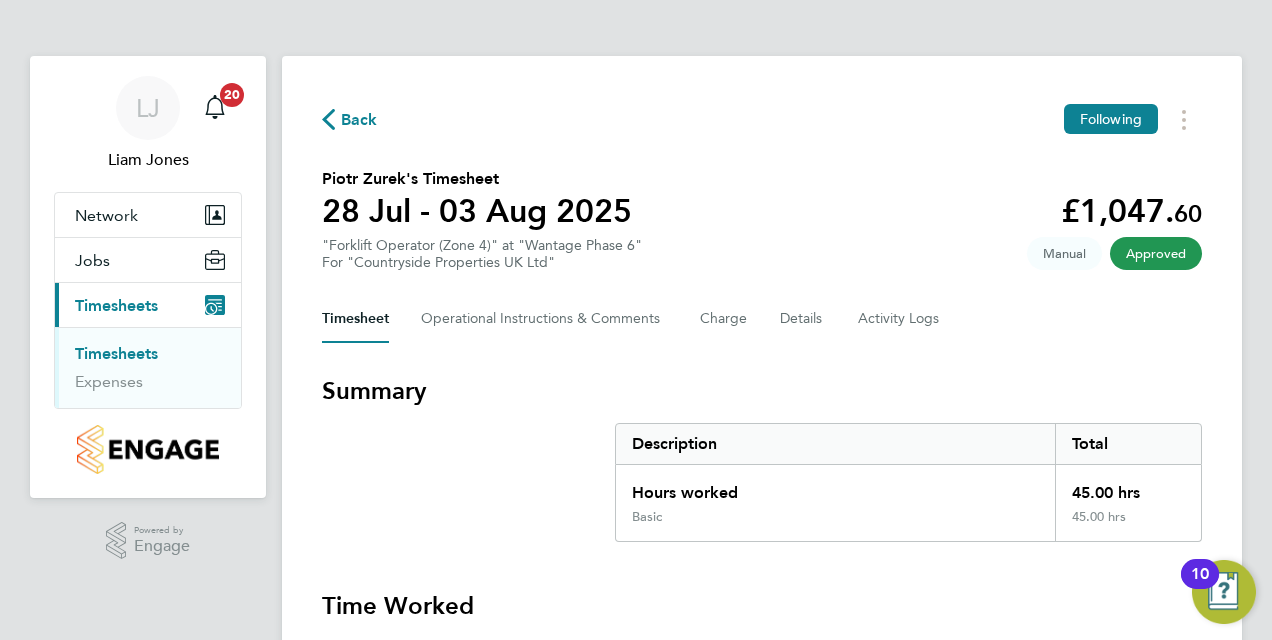 click on "Timesheets" at bounding box center [150, 358] 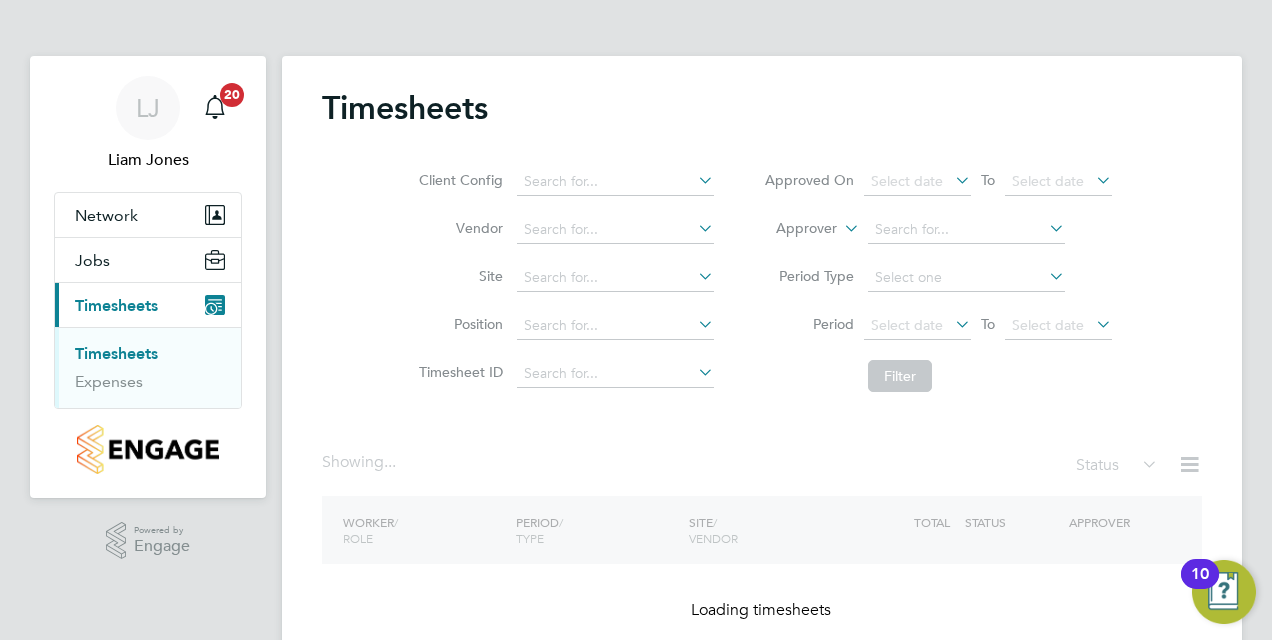 click on "Timesheets Client Config   Vendor   Site   Position   Timesheet ID   Approved On
Select date
To
Select date
Approver     Period Type   Period
Select date
To
Select date
Filter Showing ...   Status      WORKER  / ROLE WORKER  / PERIOD PERIOD  / TYPE SITE  / VENDOR TOTAL   TOTAL  / STATUS STATUS APPROVER Loading timesheets Show   more" 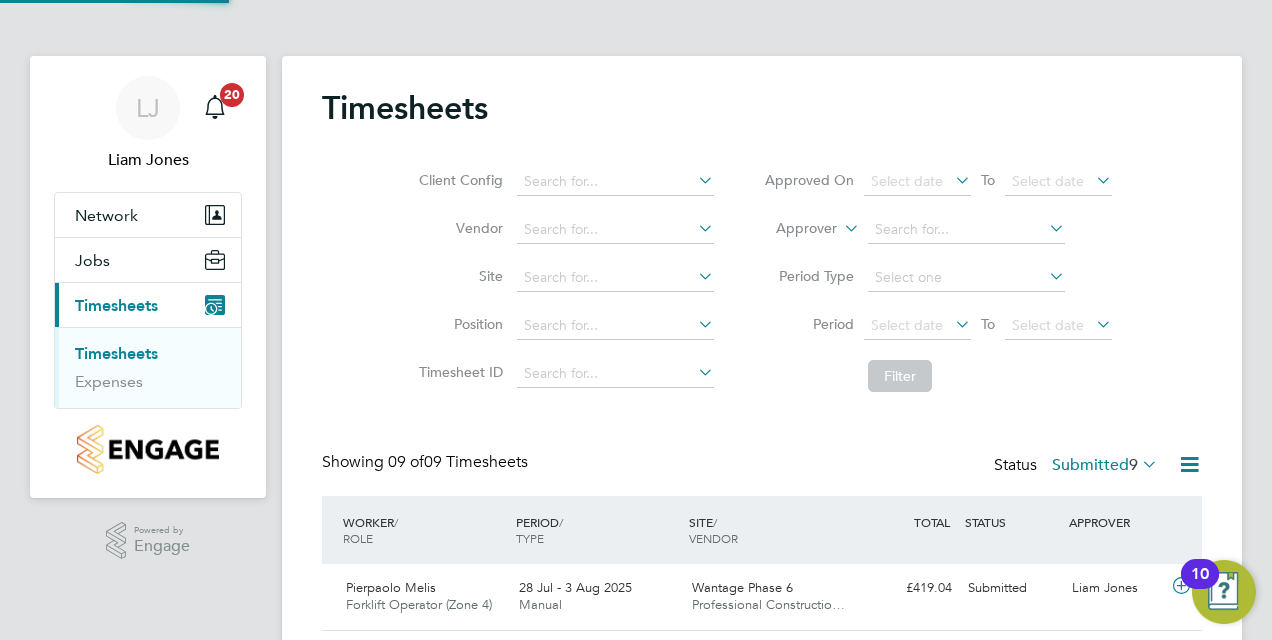 scroll, scrollTop: 40, scrollLeft: 0, axis: vertical 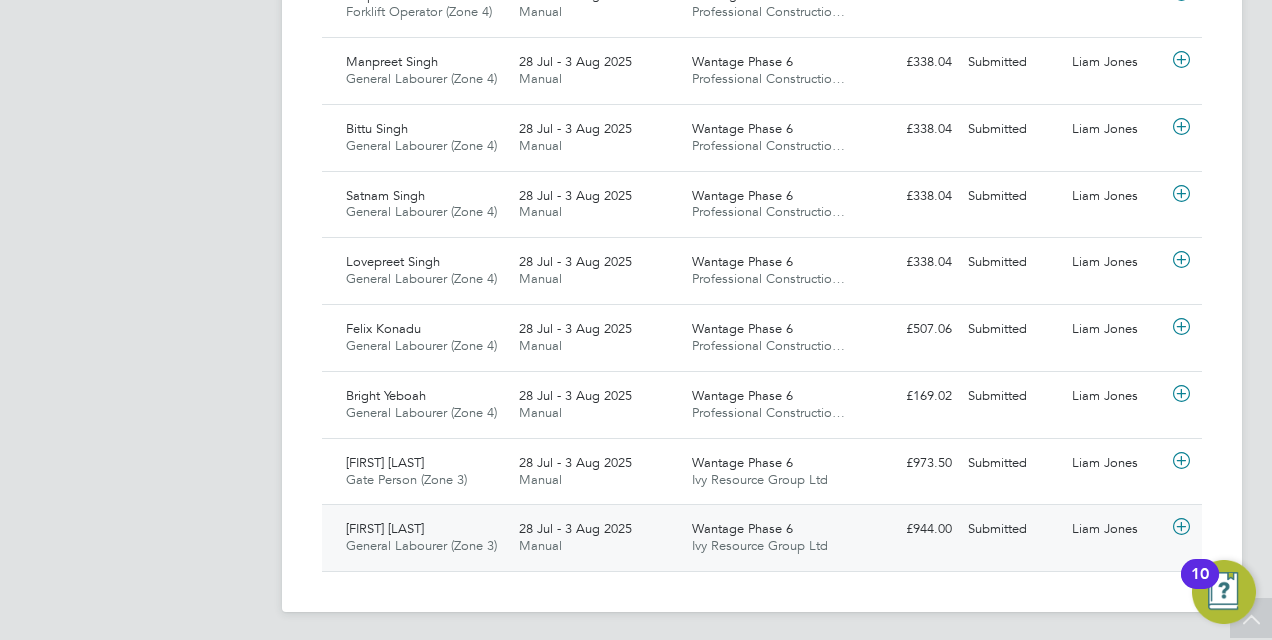 click 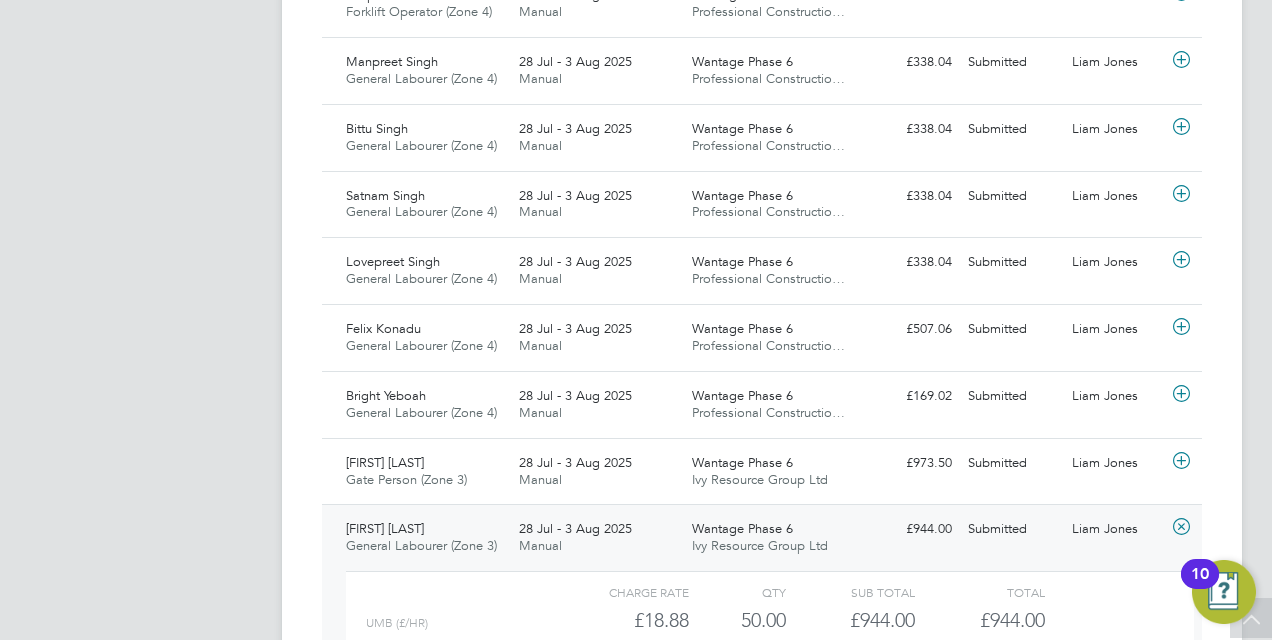 click on "Charge rate QTY Sub Total Total" 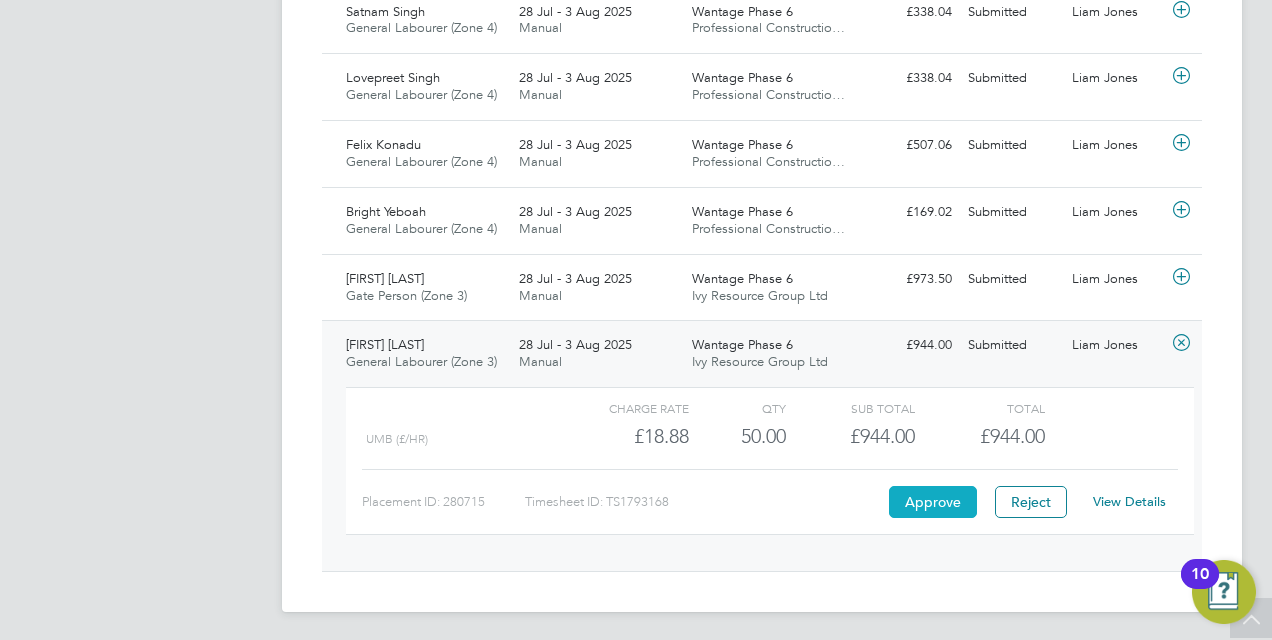 click on "Approve" 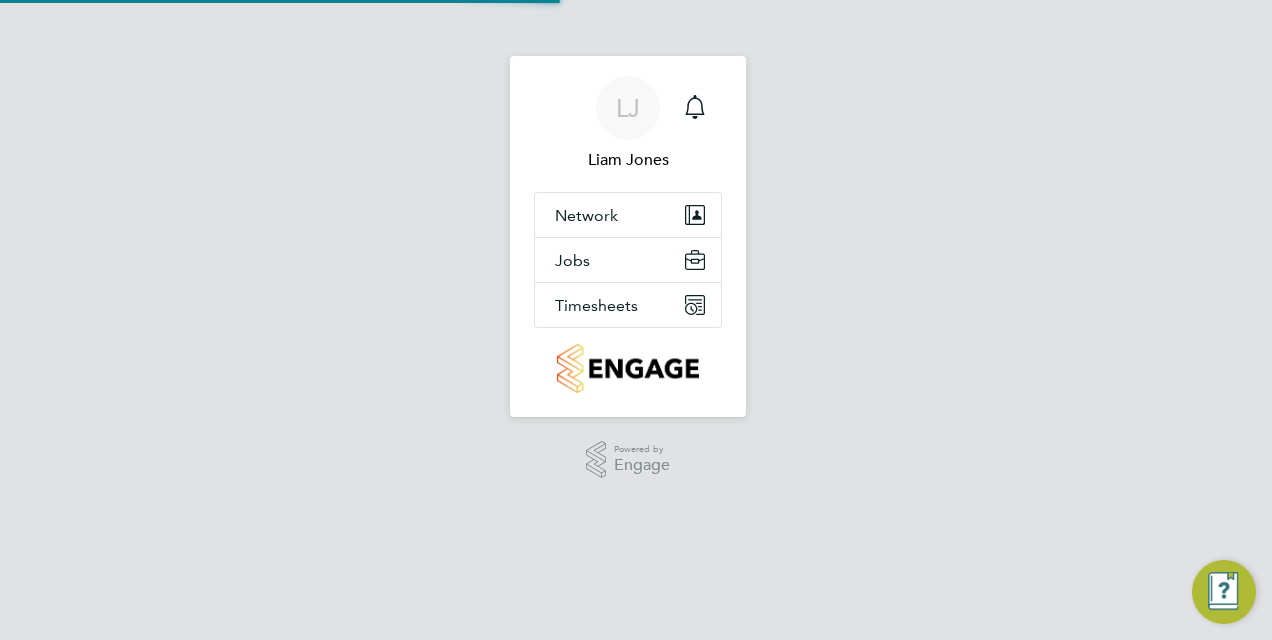 scroll, scrollTop: 0, scrollLeft: 0, axis: both 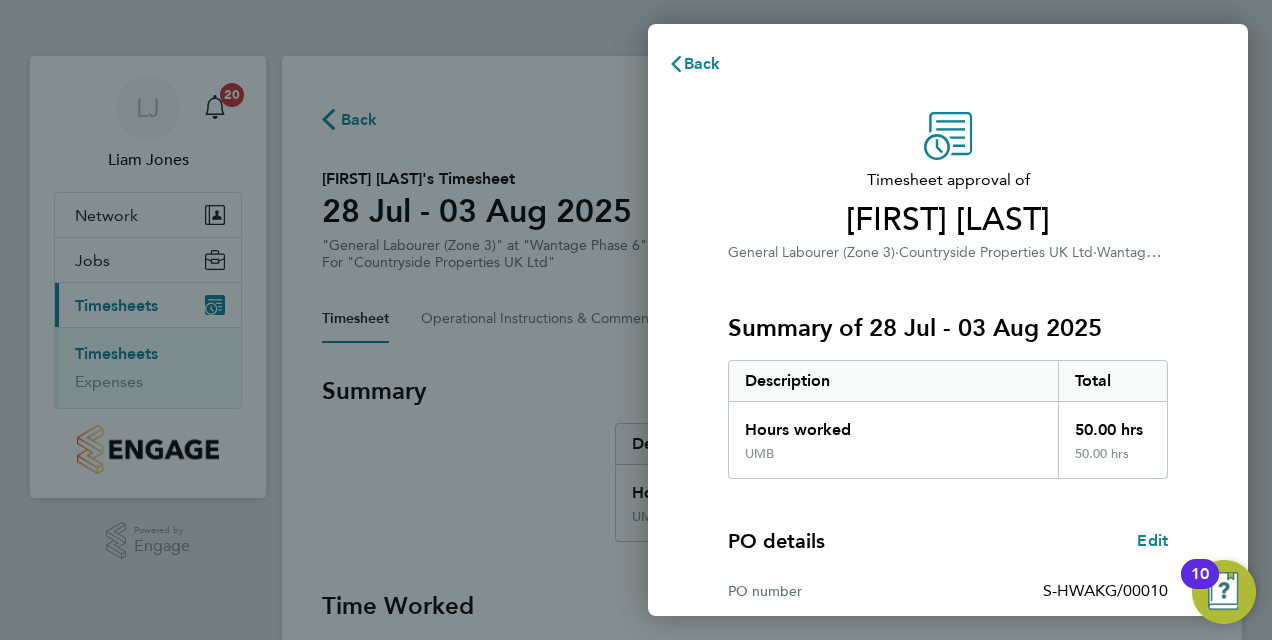 click on "Timesheet approval of   David Smith   General Labourer (Zone 3)   ·   Countryside Properties UK Ltd   ·   Wantage Phase 6   Summary of 28 Jul - 03 Aug 2025   Description   Total   Hours worked   50.00 hrs   UMB   50.00 hrs  PO details  Edit   PO number   S-HWAKG/00010   Start date   03 Mar 2025   Finish date   31 Aug 2025   Please review all details before approving this timesheet.   Timesheets for this client cannot be approved without a PO.   Confirm Timesheet Approval" 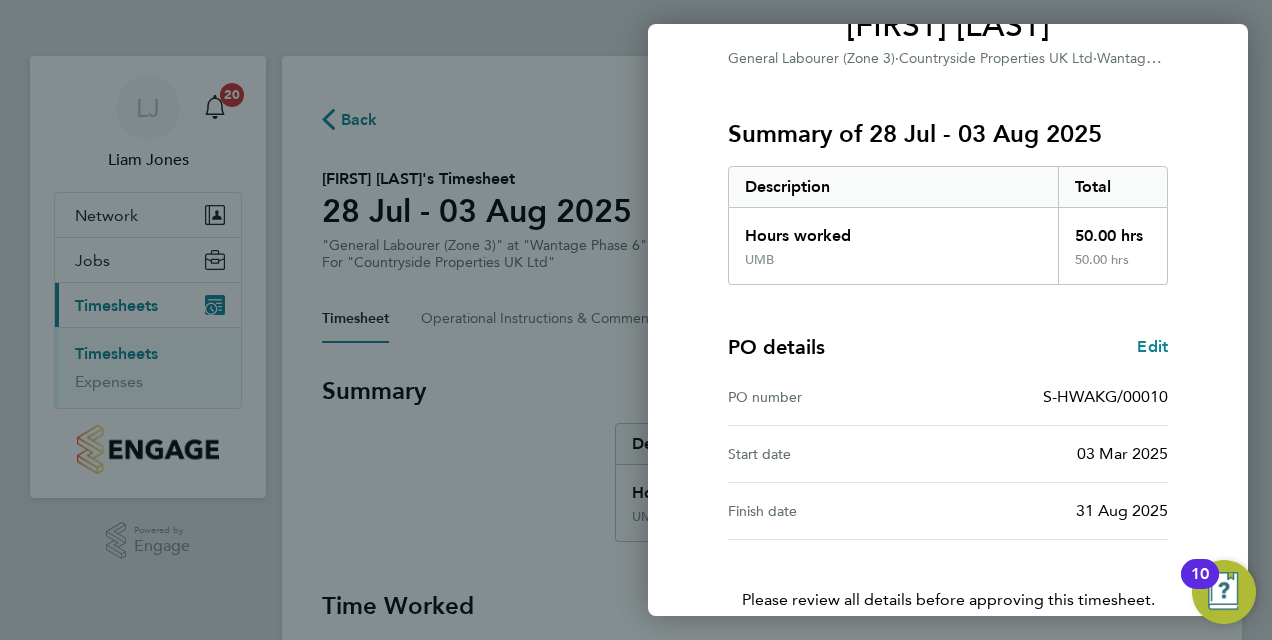 scroll, scrollTop: 316, scrollLeft: 0, axis: vertical 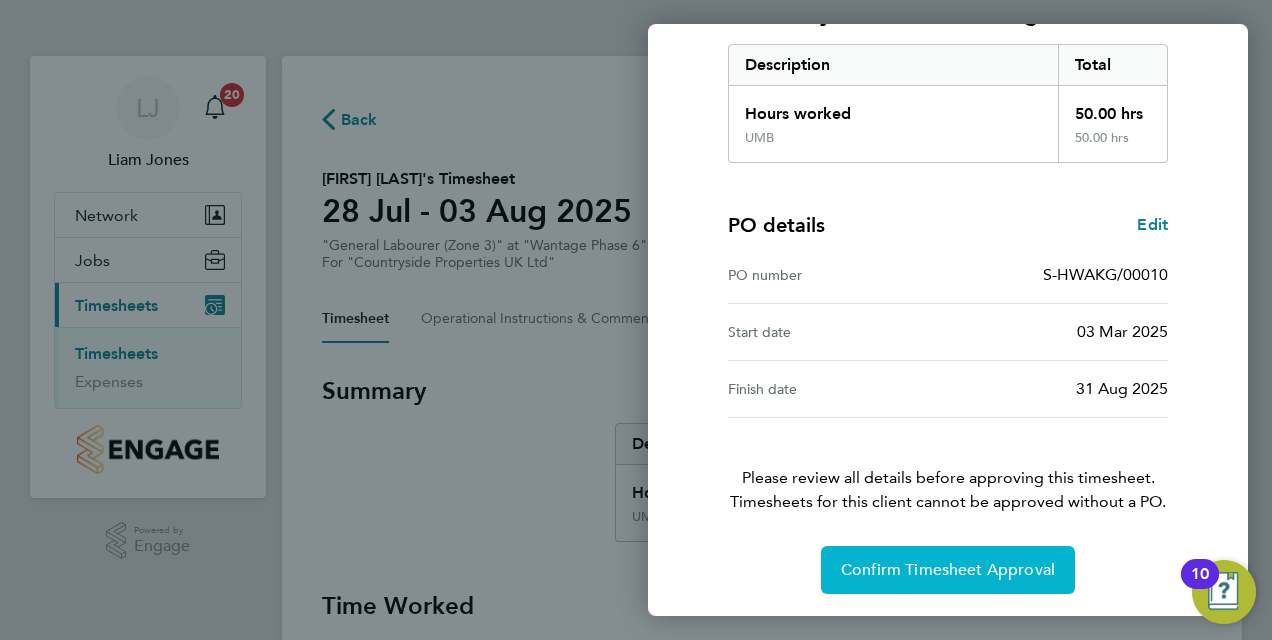 click on "Confirm Timesheet Approval" 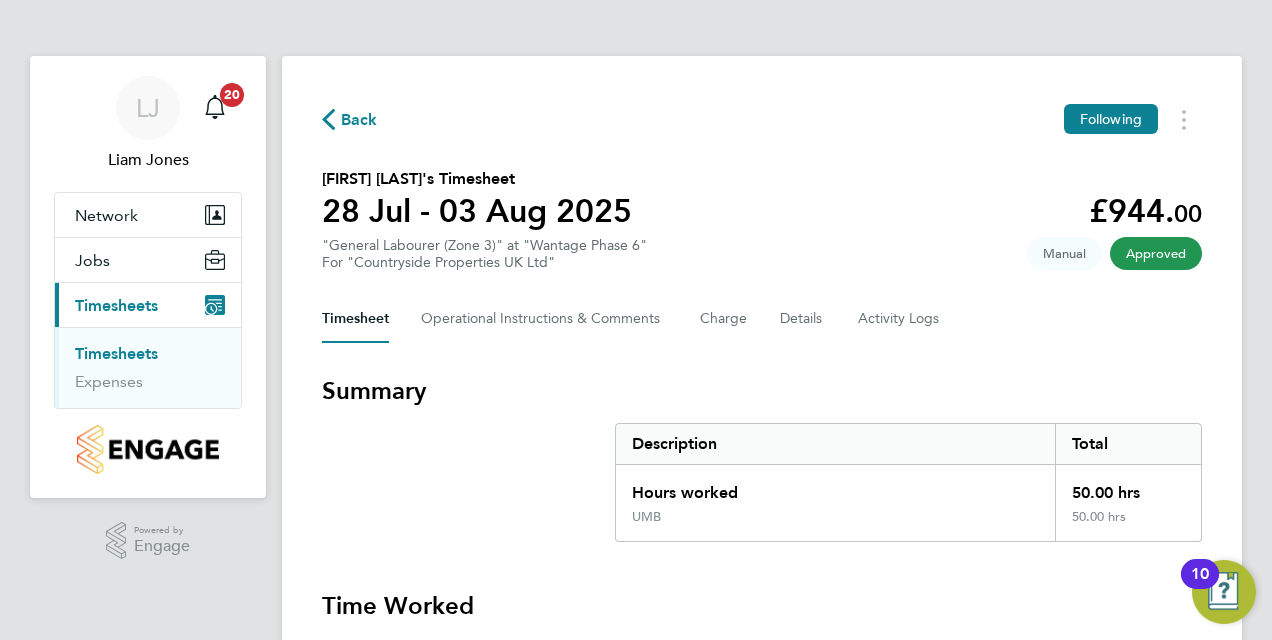 click on "Timesheets" at bounding box center [116, 353] 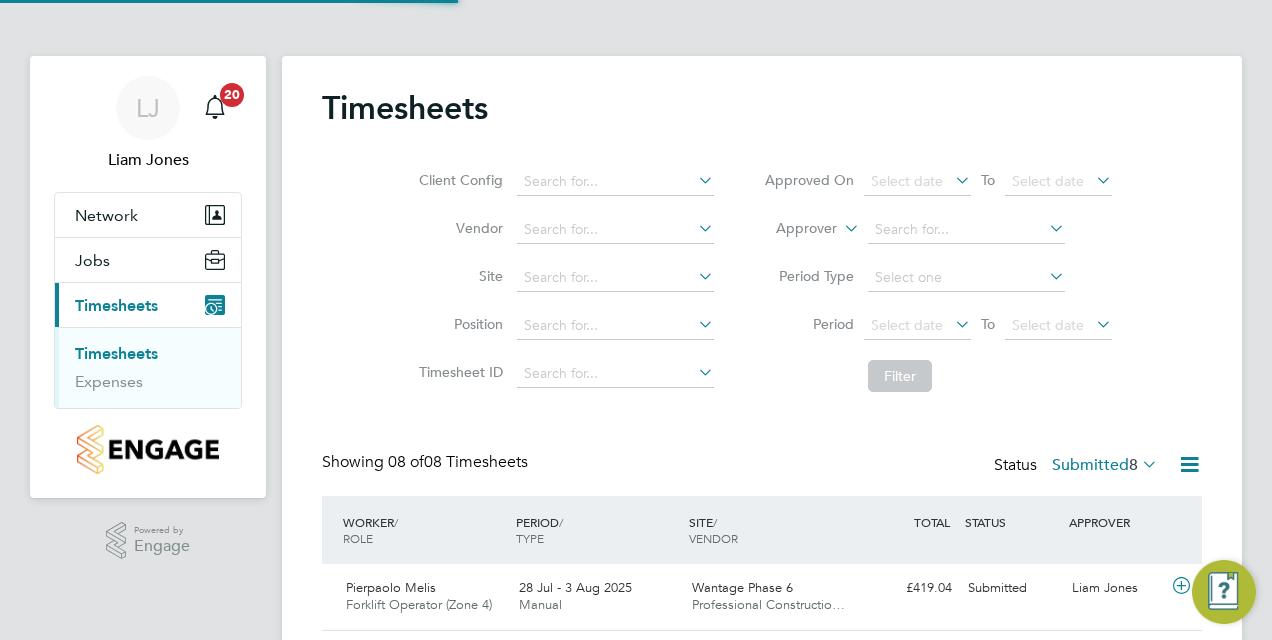 scroll, scrollTop: 10, scrollLeft: 10, axis: both 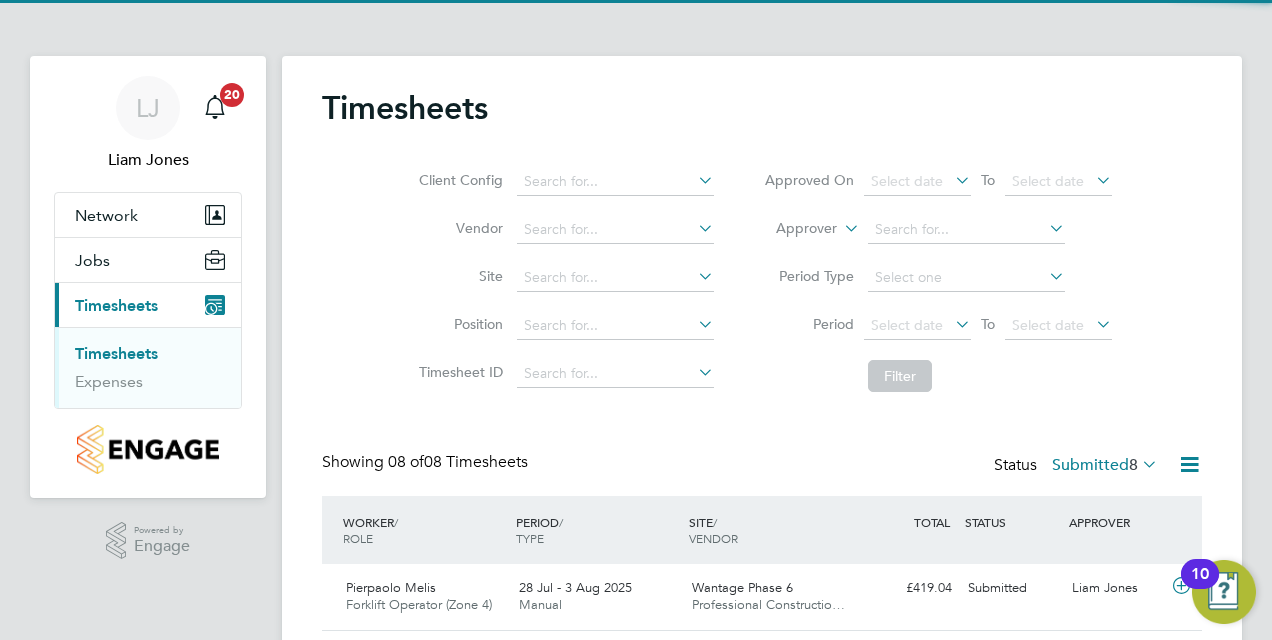 click on "Timesheets Client Config   Vendor   Site   Position   Timesheet ID   Approved On
Select date
To
Select date
Approver     Period Type   Period
Select date
To
Select date
Filter Showing   08 of  08 Timesheets Status  Submitted  8  WORKER  / ROLE WORKER  / PERIOD PERIOD  / TYPE SITE  / VENDOR TOTAL   TOTAL  / STATUS STATUS APPROVER Pierpaolo Melis Forklift Operator (Zone 4)   28 Jul - 3 Aug 2025 28 Jul - 3 Aug 2025 Manual Wantage Phase 6 Professional Constructio… £419.04 Submitted Submitted Liam Jones Manpreet Singh General Labourer (Zone 4)   28 Jul - 3 Aug 2025 28 Jul - 3 Aug 2025 Manual Wantage Phase 6 Professional Constructio… £338.04 Submitted Submitted Liam Jones Bittu Singh General Labourer (Zone 4)   28 Jul - 3 Aug 2025 28 Jul - 3 Aug 2025 Manual Wantage Phase 6 Professional Constructio… £338.04 Submitted Submitted Liam Jones Satnam Singh General Labourer (Zone 4)   28 Jul - 3 Aug 2025 28 Jul - 3 Aug 2025 Manual Wantage Phase 6 £338.04 Submitted" 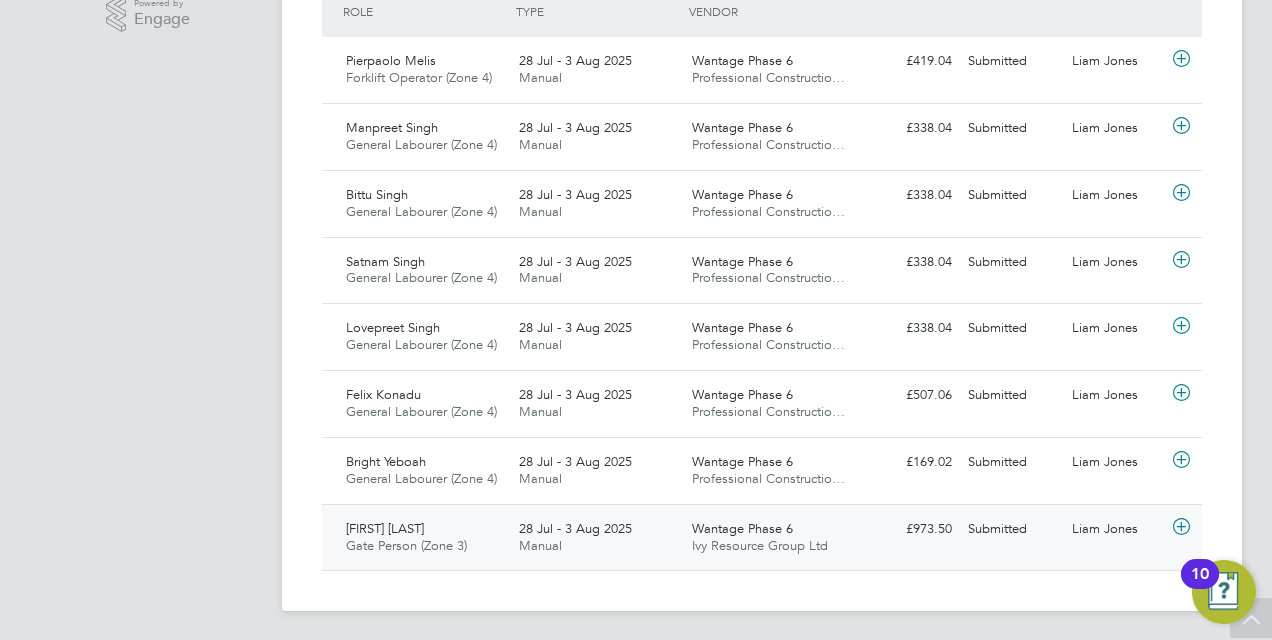 click 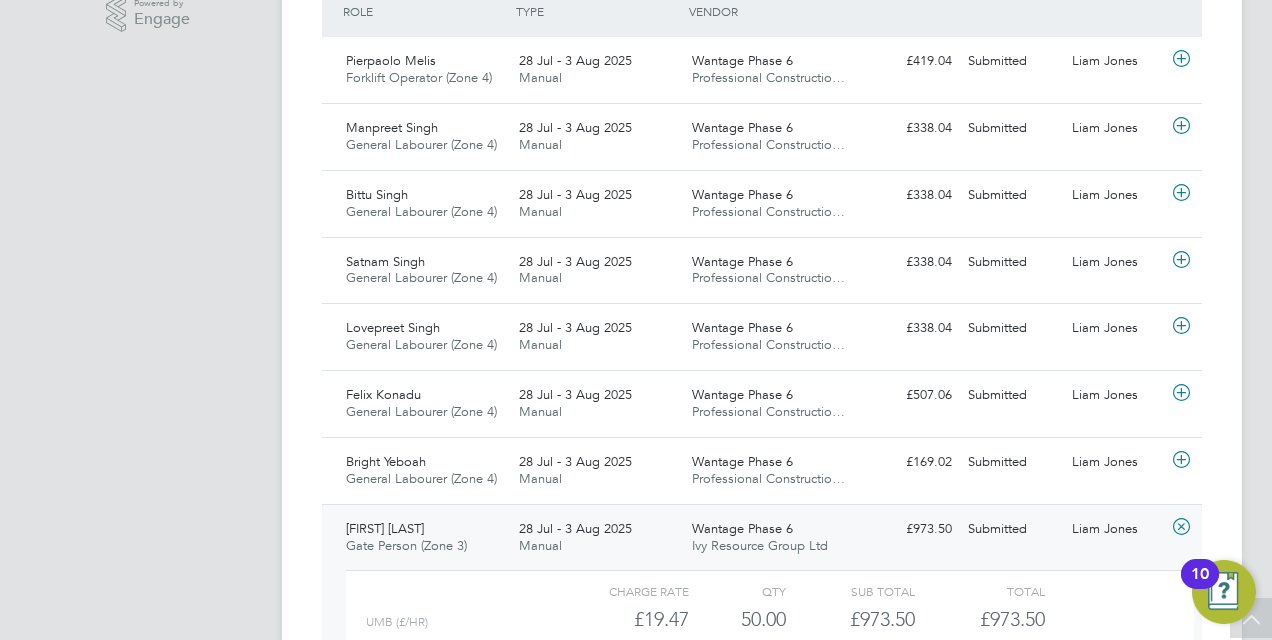 click on "Charge rate QTY Sub Total Total" 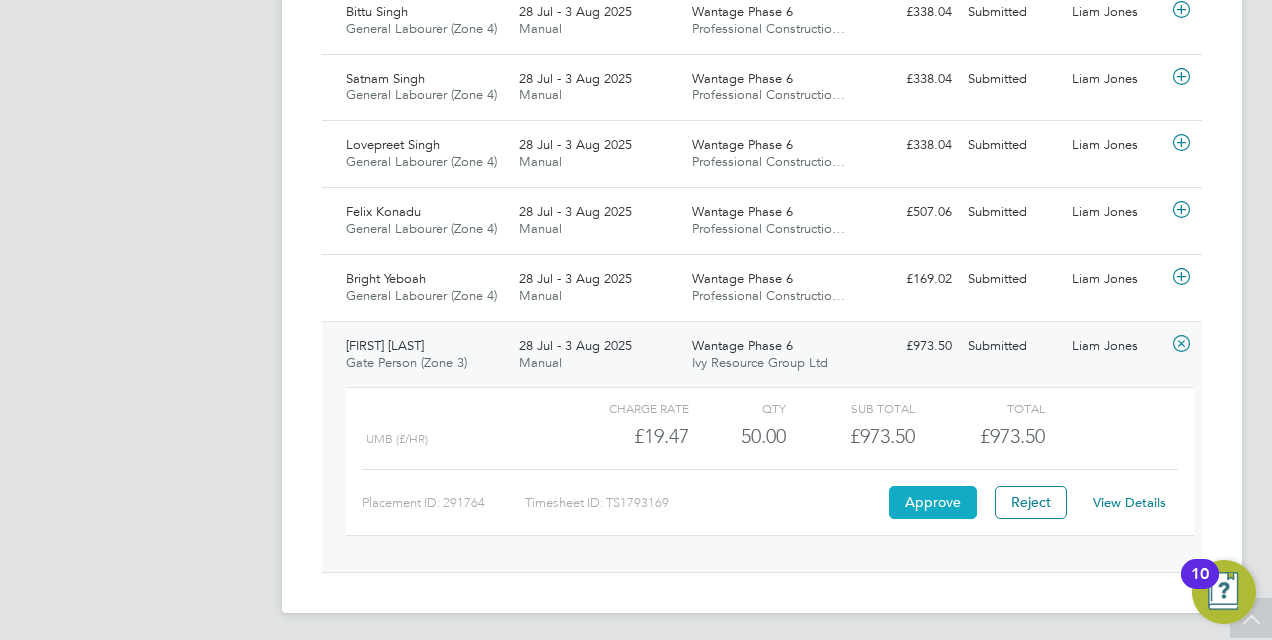 click on "Approve" 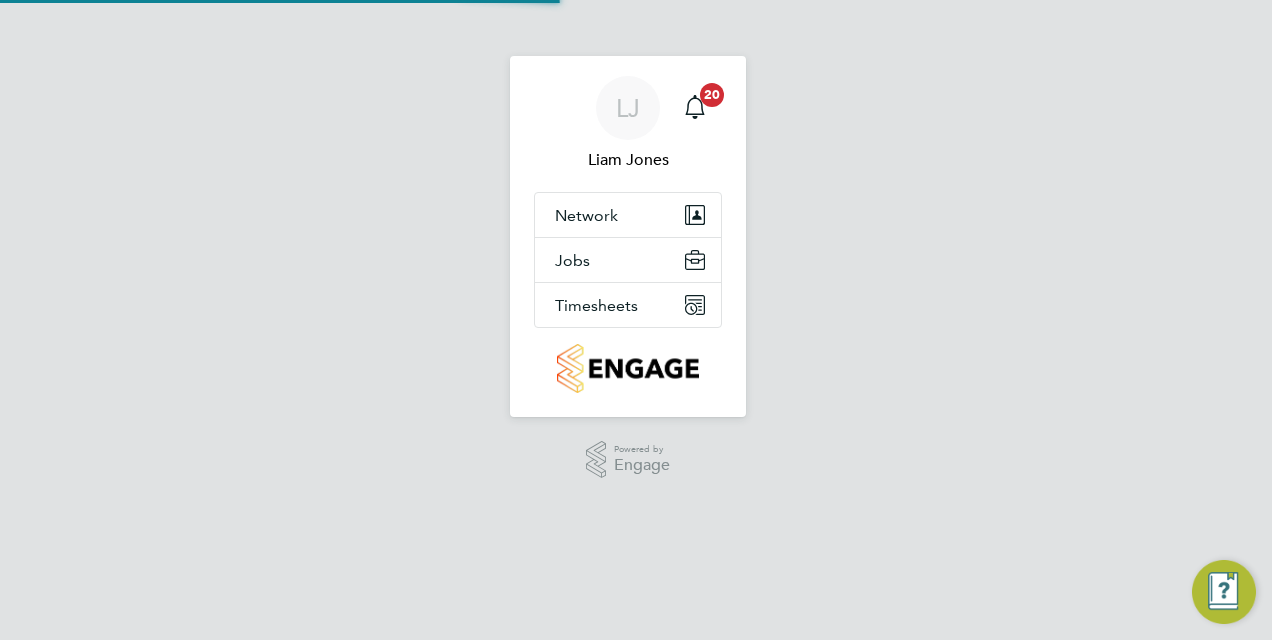 scroll, scrollTop: 0, scrollLeft: 0, axis: both 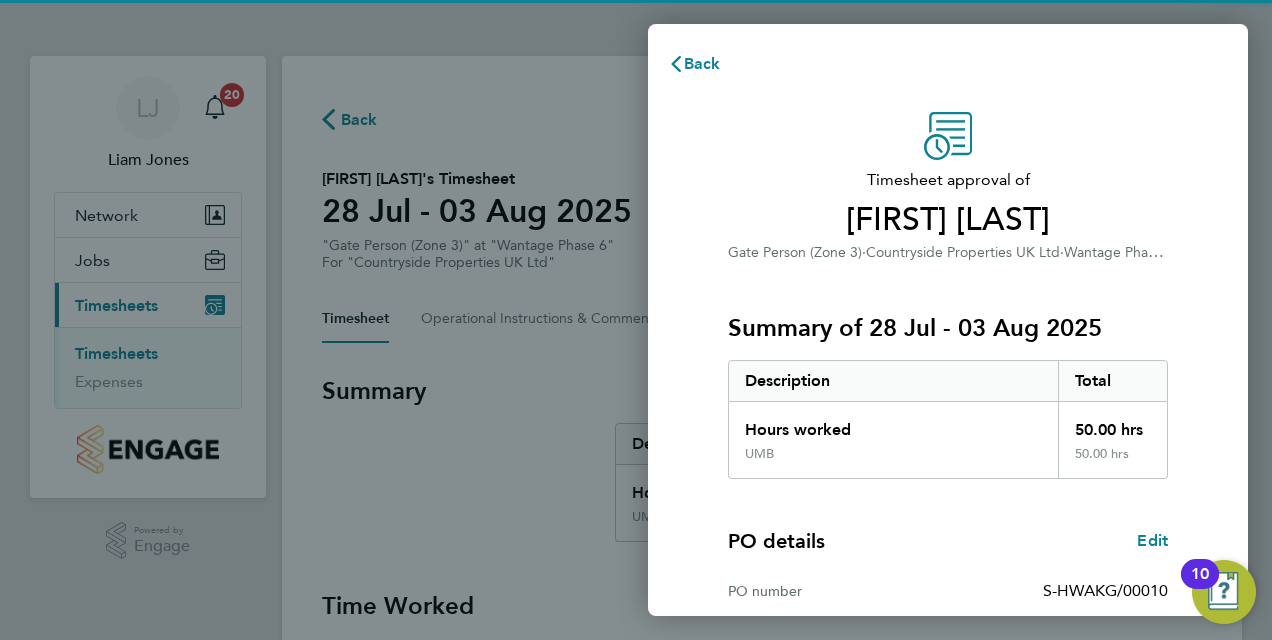click on "Timesheet approval of   [FIRST] [LAST]   Gate Person (Zone 3)   ·   Countryside Properties UK Ltd   ·   Wantage Phase 6   Summary of 28 Jul - 03 Aug 2025   Description   Total   Hours worked   50.00 hrs   UMB   50.00 hrs  PO details  Edit   PO number   S-HWAKG/00010   Start date   03 Mar 2025   Finish date   31 Aug 2025   Please review all details before approving this timesheet.   Timesheets for this client cannot be approved without a PO.   Confirm Timesheet Approval" 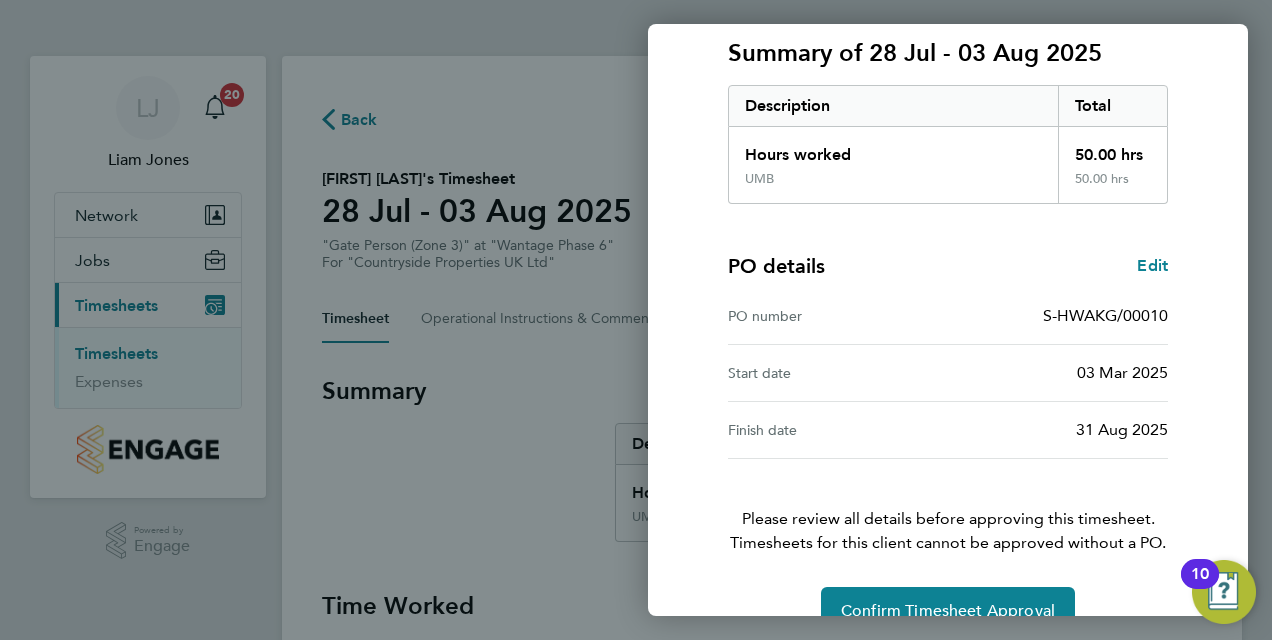 scroll, scrollTop: 316, scrollLeft: 0, axis: vertical 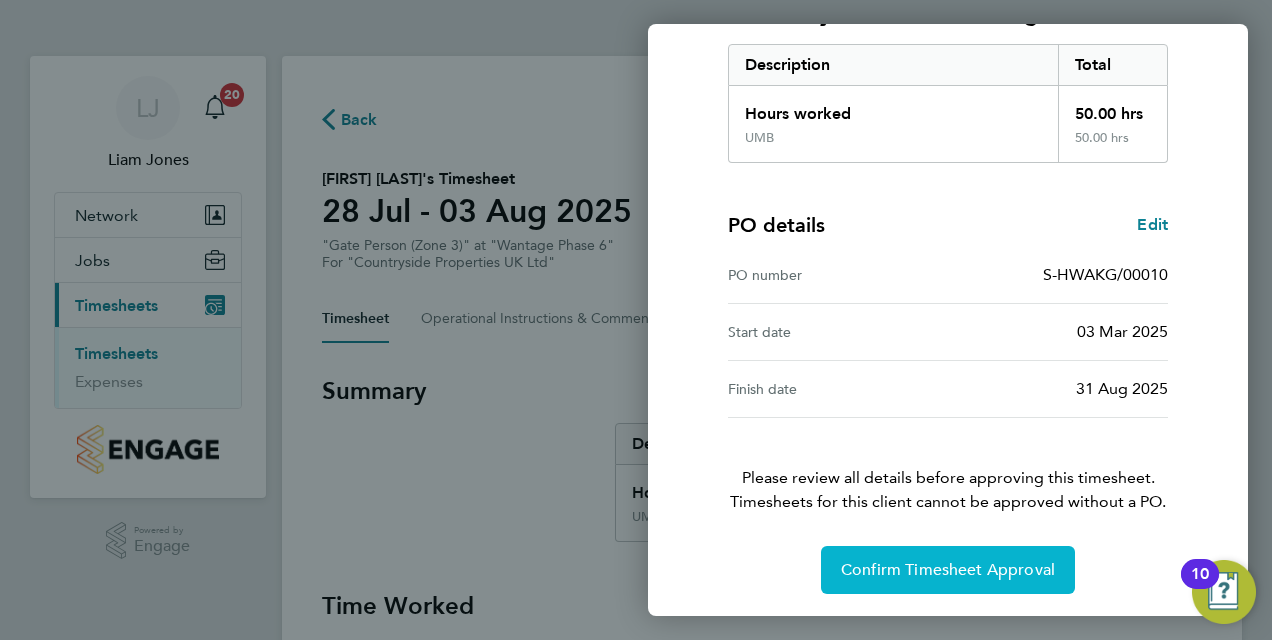 click on "Confirm Timesheet Approval" 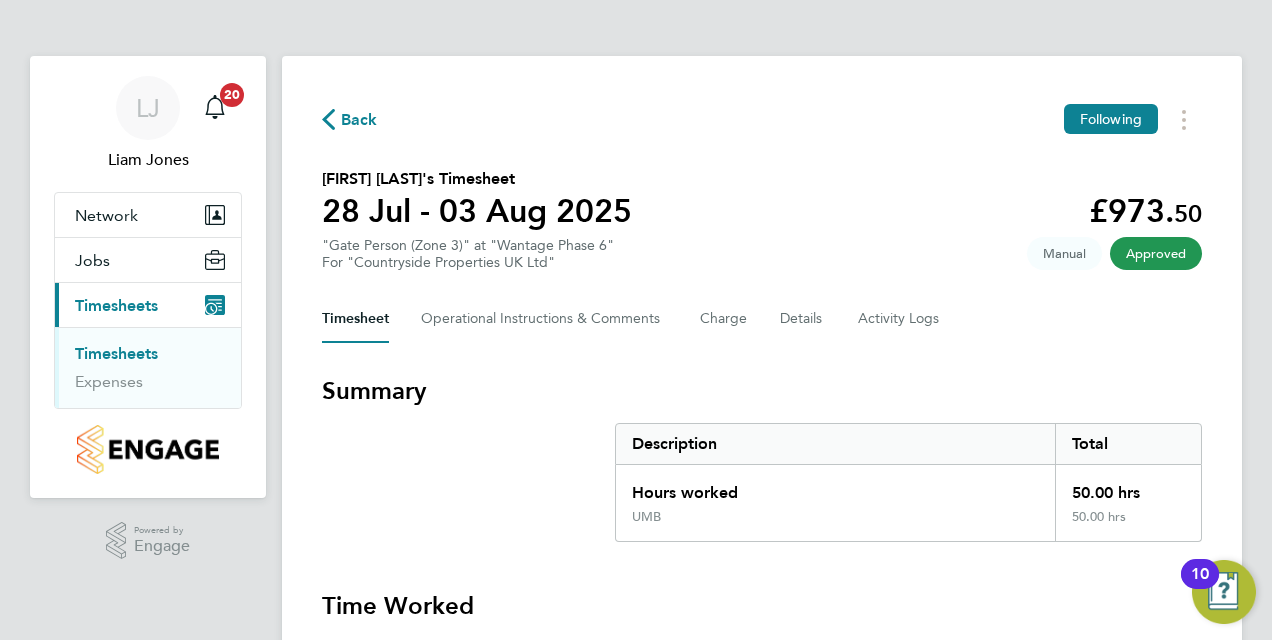 click on "Timesheets" at bounding box center [116, 353] 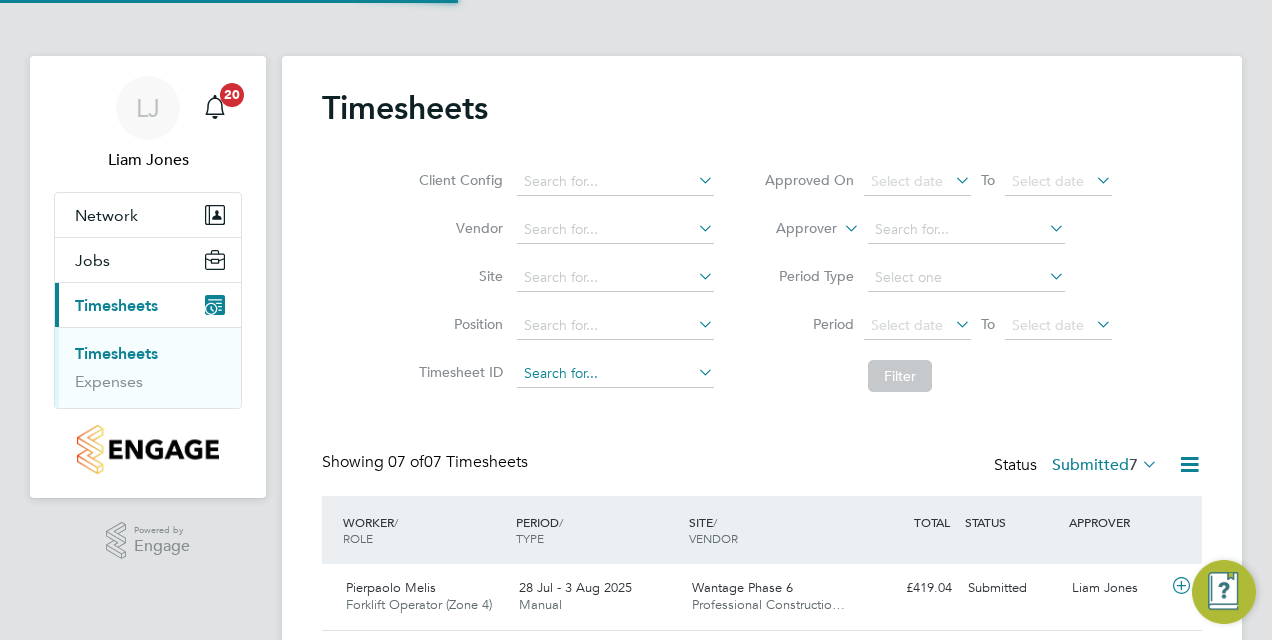 scroll, scrollTop: 10, scrollLeft: 10, axis: both 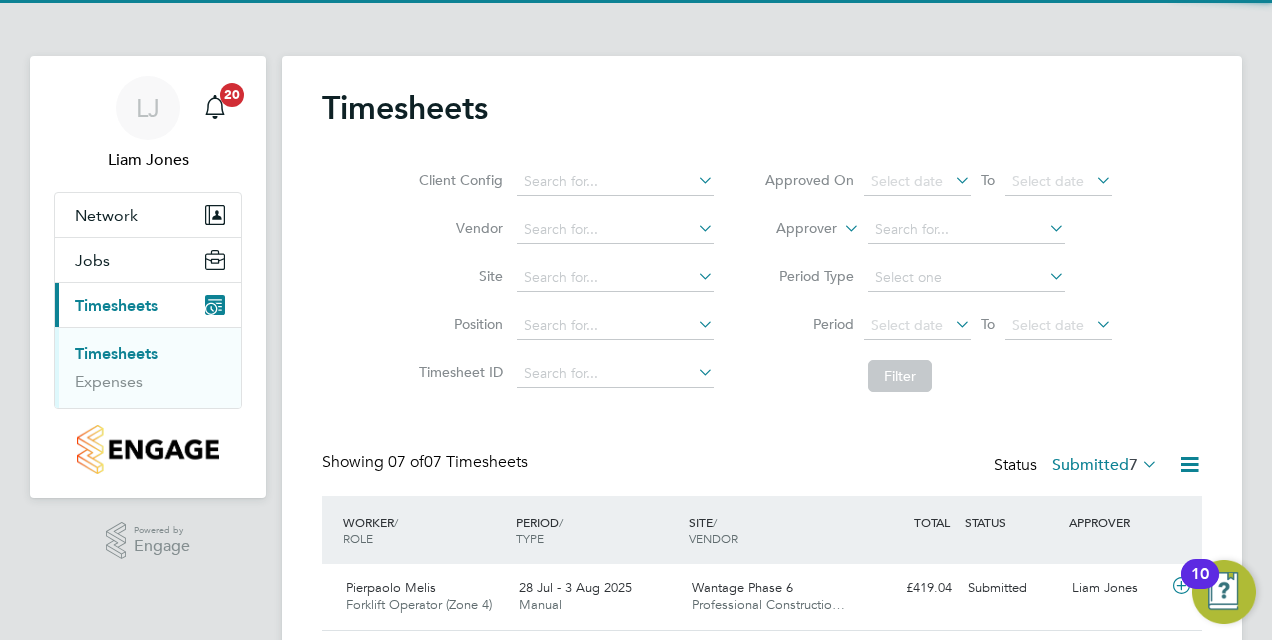 click on "Timesheets Client Config   Vendor   Site   Position   Timesheet ID   Approved On
Select date
To
Select date
Approver     Period Type   Period
Select date
To
Select date
Filter Showing   07 of  07 Timesheets Status  Submitted  7  WORKER  / ROLE WORKER  / PERIOD PERIOD  / TYPE SITE  / VENDOR TOTAL   TOTAL  / STATUS STATUS APPROVER Pierpaolo Melis Forklift Operator (Zone 4)   28 Jul - 3 Aug 2025 28 Jul - 3 Aug 2025 Manual Wantage Phase 6 Professional Constructio… £419.04 Submitted Submitted Liam Jones Manpreet Singh General Labourer (Zone 4)   28 Jul - 3 Aug 2025 28 Jul - 3 Aug 2025 Manual Wantage Phase 6 Professional Constructio… £338.04 Submitted Submitted Liam Jones Bittu Singh General Labourer (Zone 4)   28 Jul - 3 Aug 2025 28 Jul - 3 Aug 2025 Manual Wantage Phase 6 Professional Constructio… £338.04 Submitted Submitted Liam Jones Satnam Singh General Labourer (Zone 4)   28 Jul - 3 Aug 2025 28 Jul - 3 Aug 2025 Manual Wantage Phase 6 £338.04 Submitted" 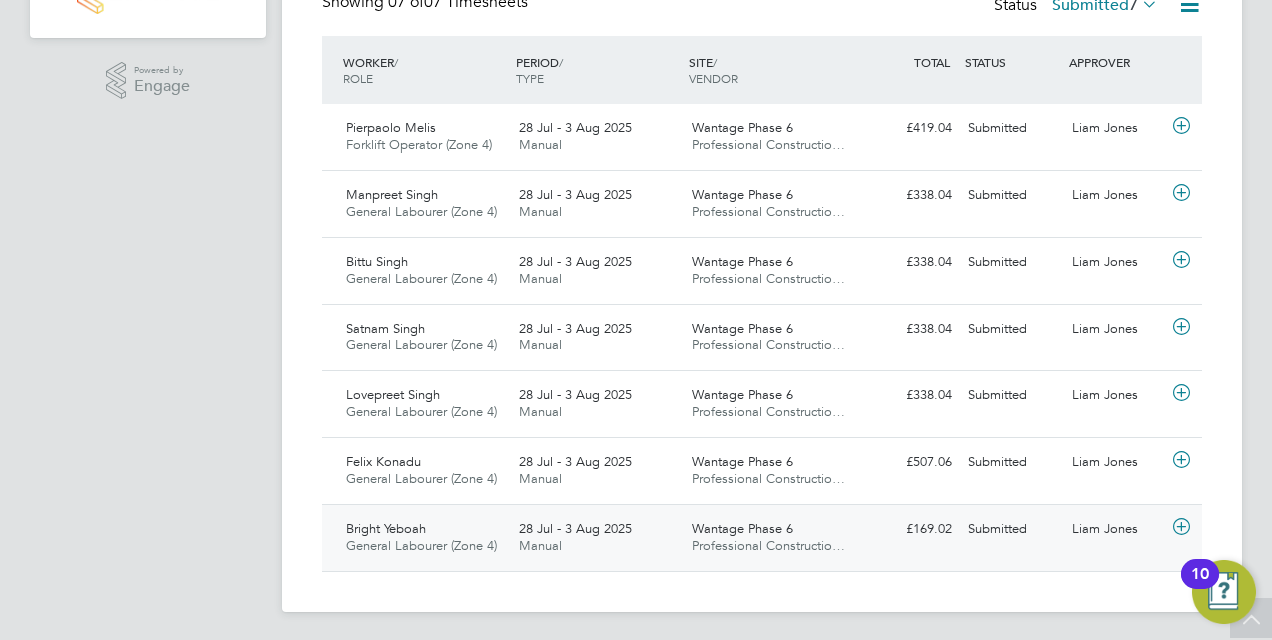 click 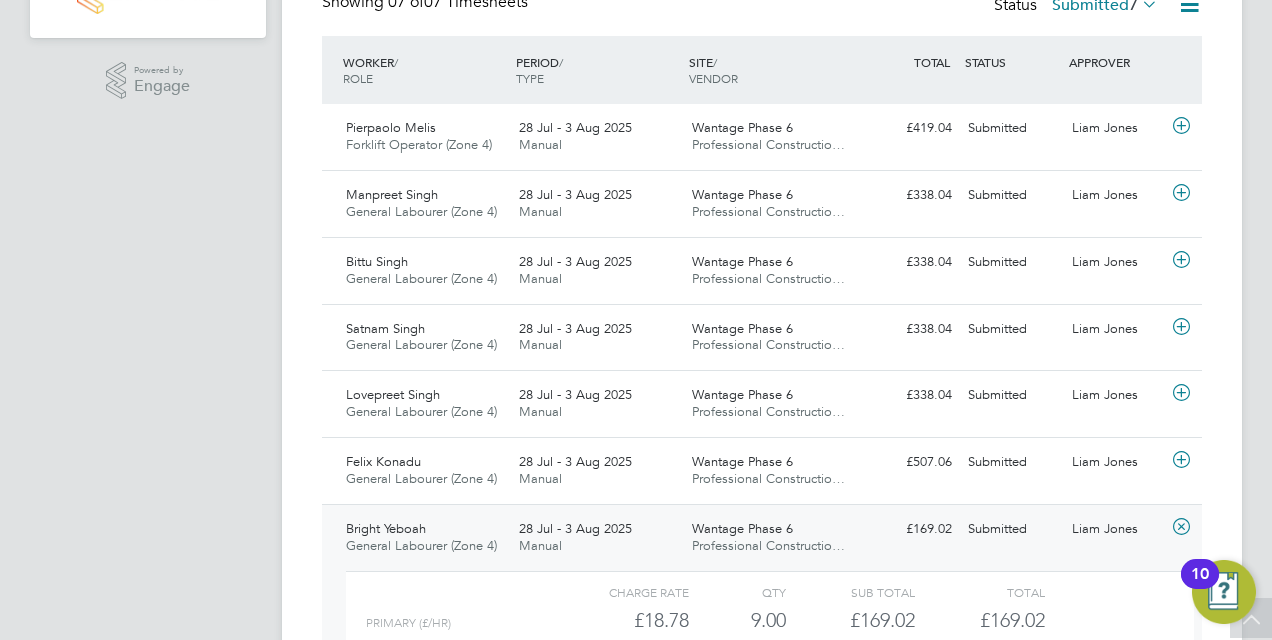 click on "Timesheets Client Config   Vendor   Site   Position   Timesheet ID   Approved On
Select date
To
Select date
Approver     Period Type   Period
Select date
To
Select date
Filter Showing   07 of  07 Timesheets Status  Submitted  7  WORKER  / ROLE WORKER  / PERIOD PERIOD  / TYPE SITE  / VENDOR TOTAL   TOTAL  / STATUS STATUS APPROVER Pierpaolo Melis Forklift Operator (Zone 4)   28 Jul - 3 Aug 2025 28 Jul - 3 Aug 2025 Manual Wantage Phase 6 Professional Constructio… £419.04 Submitted Submitted Liam Jones Manpreet Singh General Labourer (Zone 4)   28 Jul - 3 Aug 2025 28 Jul - 3 Aug 2025 Manual Wantage Phase 6 Professional Constructio… £338.04 Submitted Submitted Liam Jones Bittu Singh General Labourer (Zone 4)   28 Jul - 3 Aug 2025 28 Jul - 3 Aug 2025 Manual Wantage Phase 6 Professional Constructio… £338.04 Submitted Submitted Liam Jones Satnam Singh General Labourer (Zone 4)   28 Jul - 3 Aug 2025 28 Jul - 3 Aug 2025 Manual Wantage Phase 6 £338.04 Submitted" 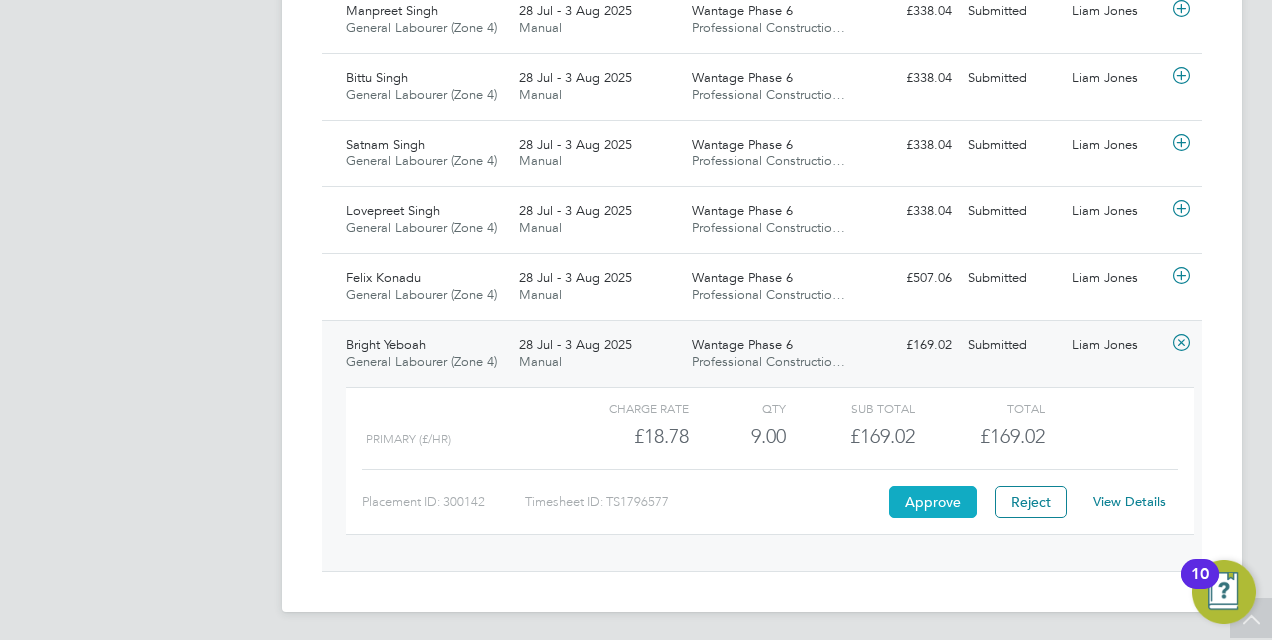 click on "Approve" 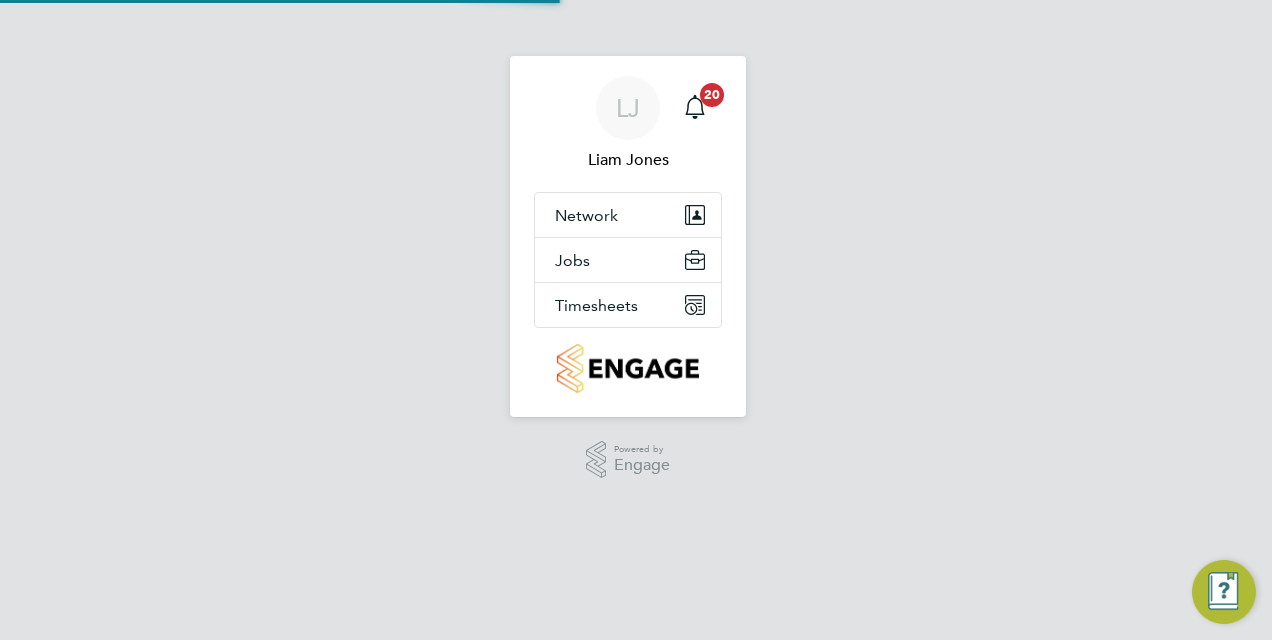 scroll, scrollTop: 0, scrollLeft: 0, axis: both 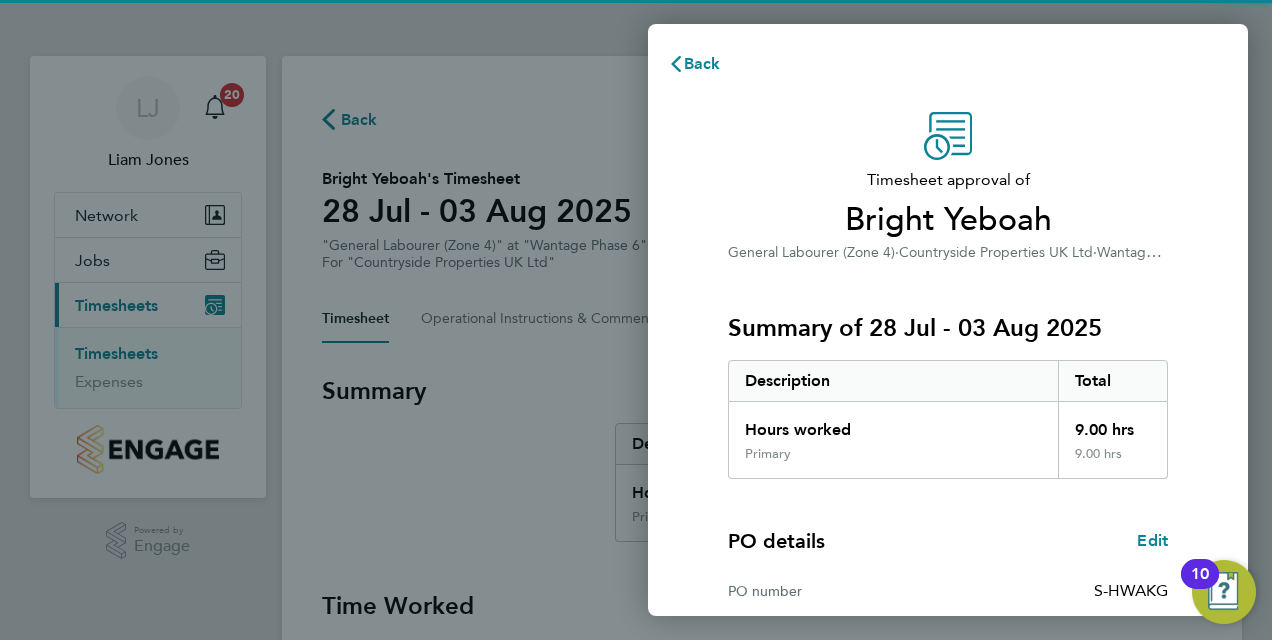 click on "Timesheet approval of   [FIRST] [LAST]   General Labourer (Zone 4)   ·   Countryside Properties UK Ltd   ·   Wantage Phase 6   Summary of 28 Jul - 03 Aug 2025   Description   Total   Hours worked   9.00 hrs   Primary   9.00 hrs  PO details  Edit   PO number   S-HWAKG   Start date   20 May 2025   Finish date   30 Sep 2025   Please review all details before approving this timesheet.   Timesheets for this client cannot be approved without a PO.   Confirm Timesheet Approval" 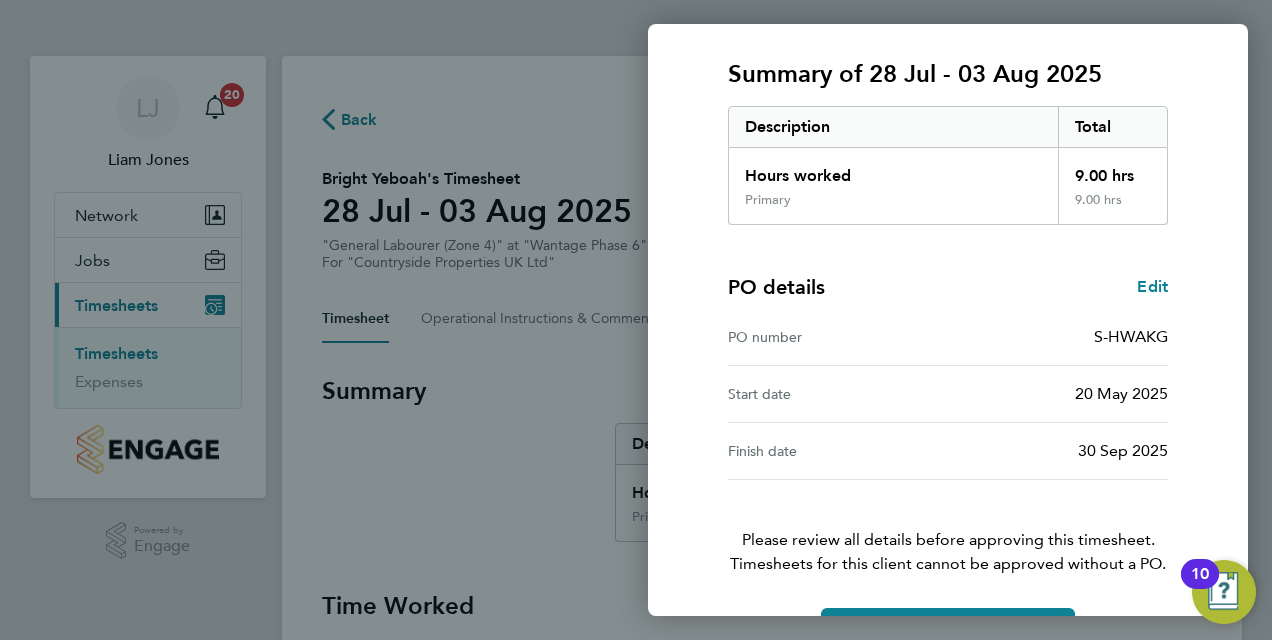 scroll, scrollTop: 316, scrollLeft: 0, axis: vertical 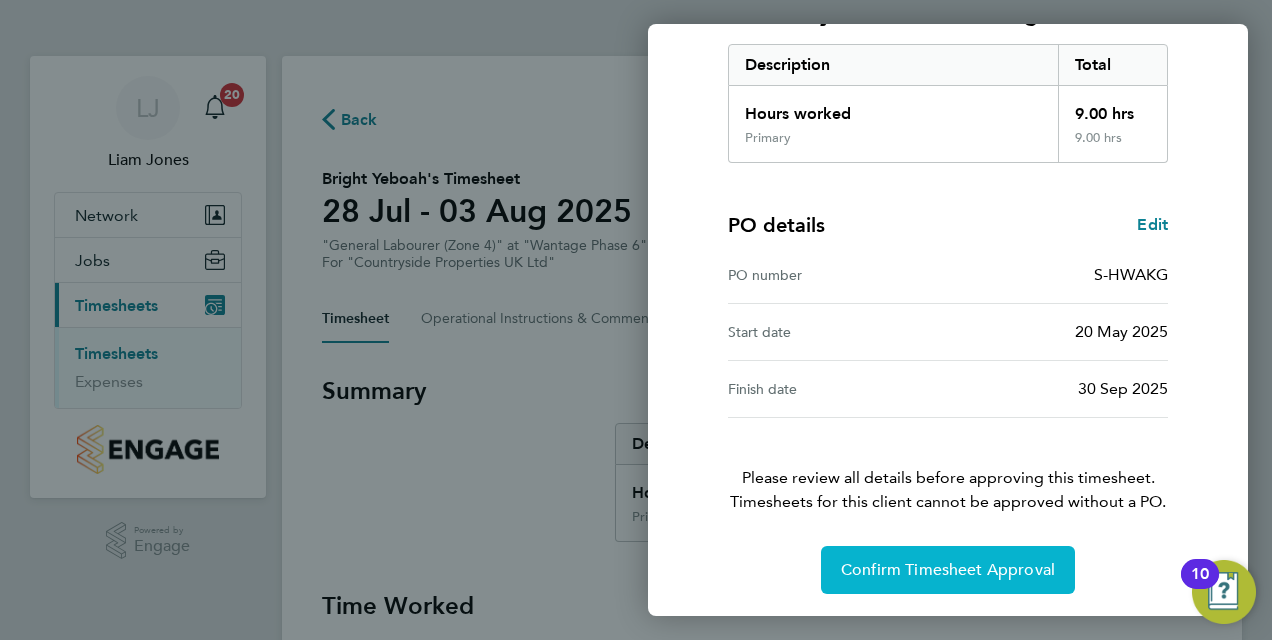 click on "Confirm Timesheet Approval" 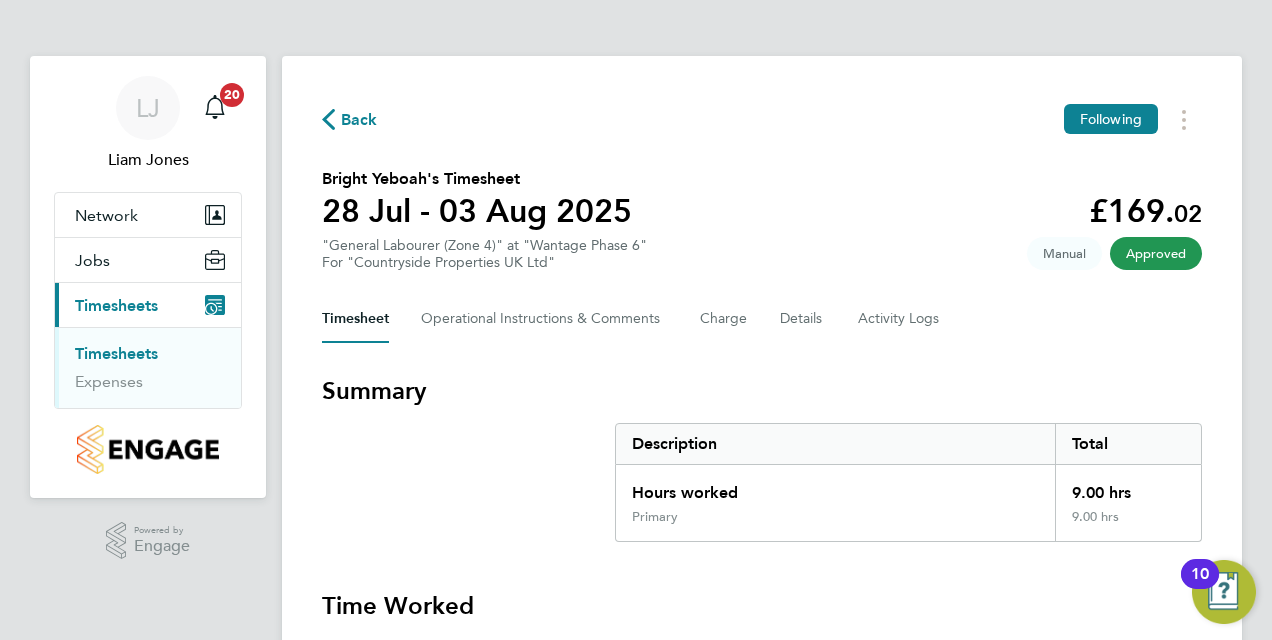 click on "Timesheets" at bounding box center [116, 353] 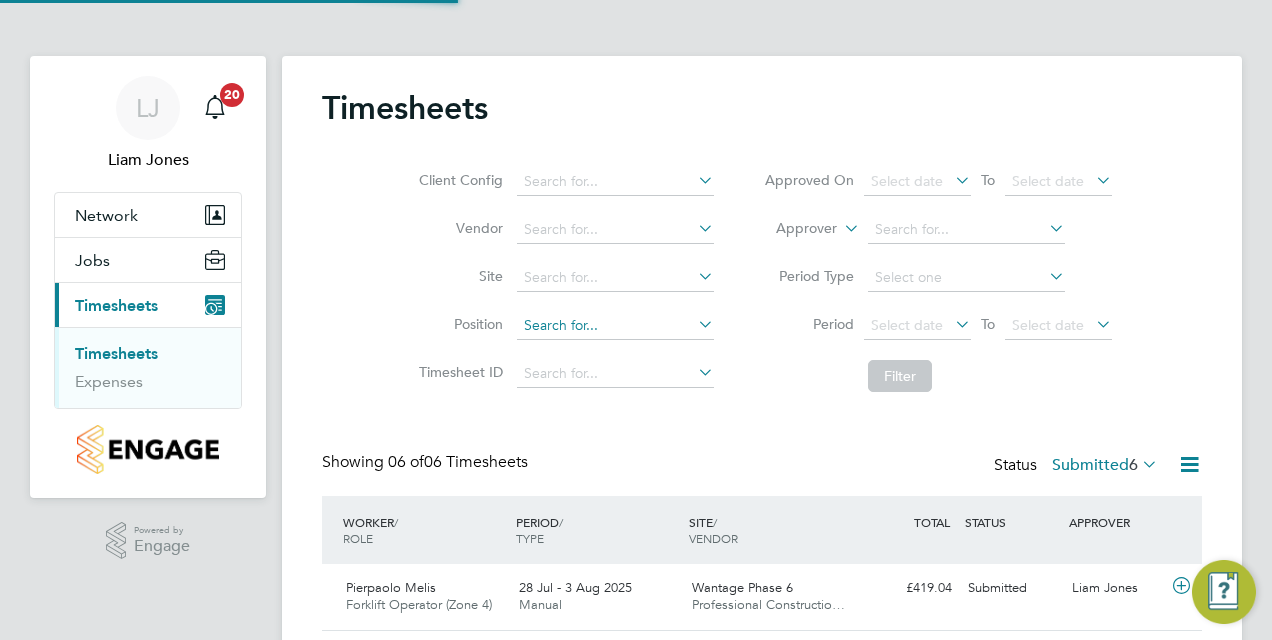 scroll, scrollTop: 10, scrollLeft: 10, axis: both 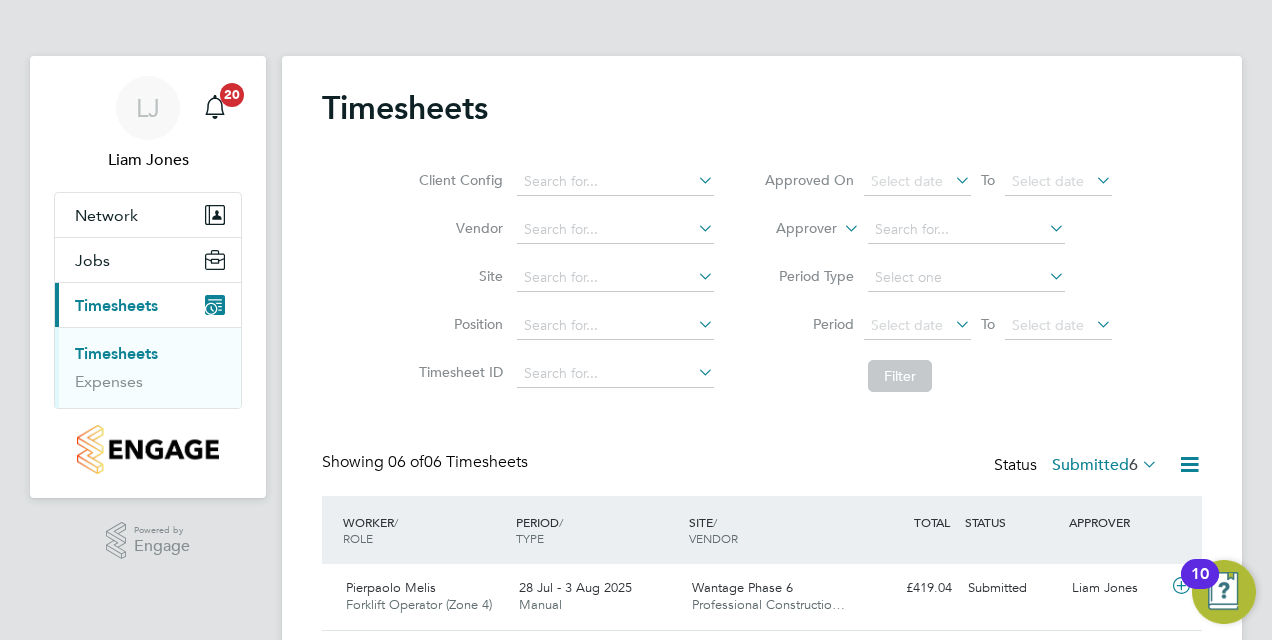 click on "Filter" 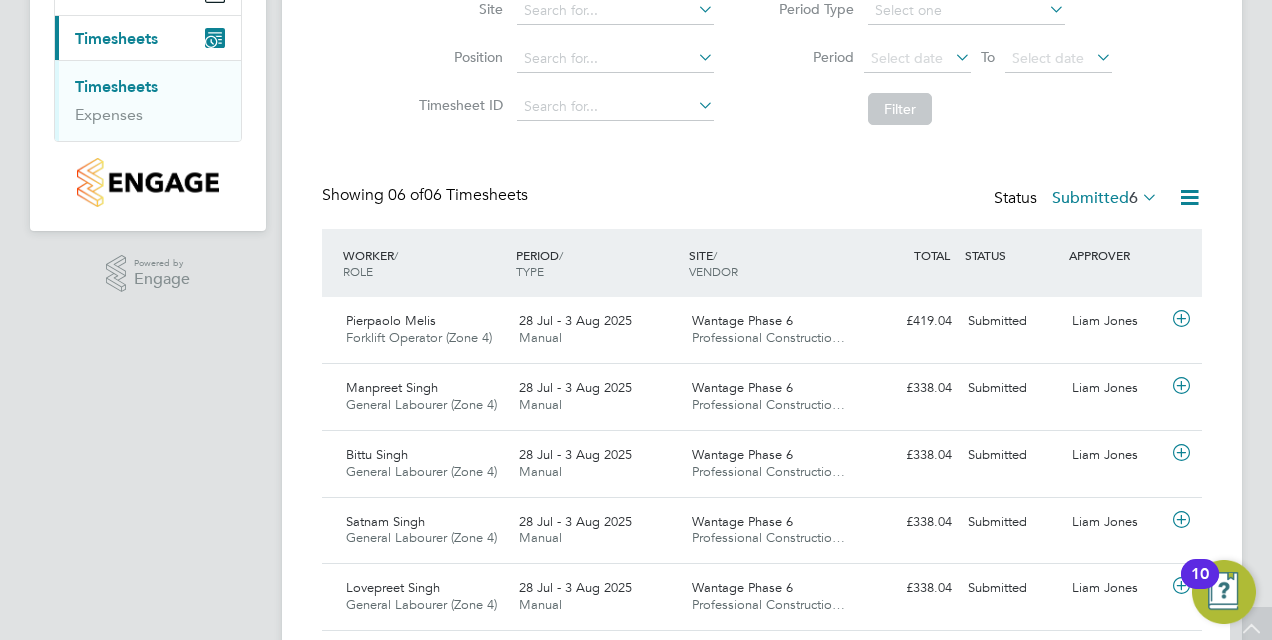scroll, scrollTop: 394, scrollLeft: 0, axis: vertical 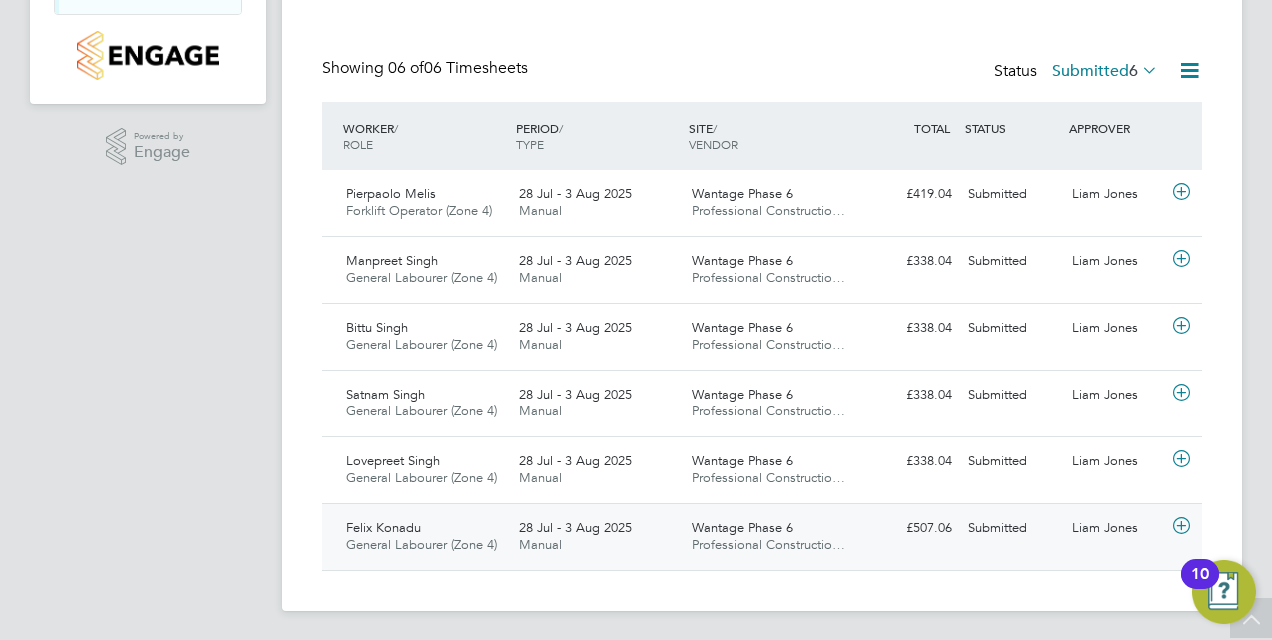 click 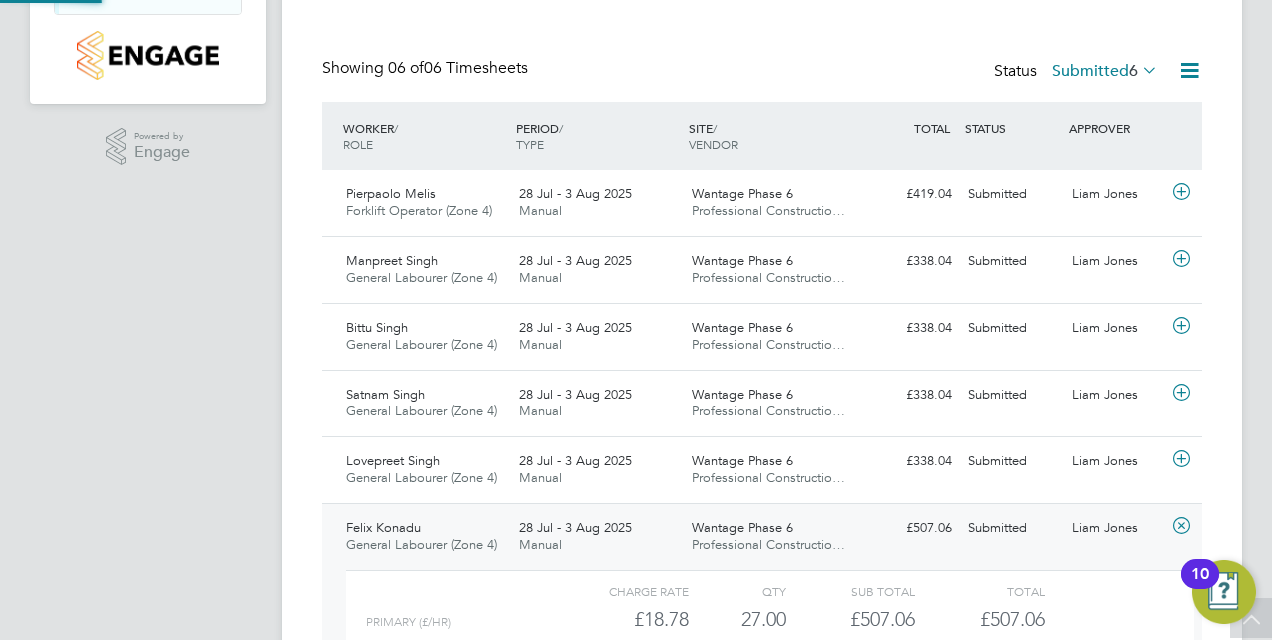 scroll, scrollTop: 10, scrollLeft: 10, axis: both 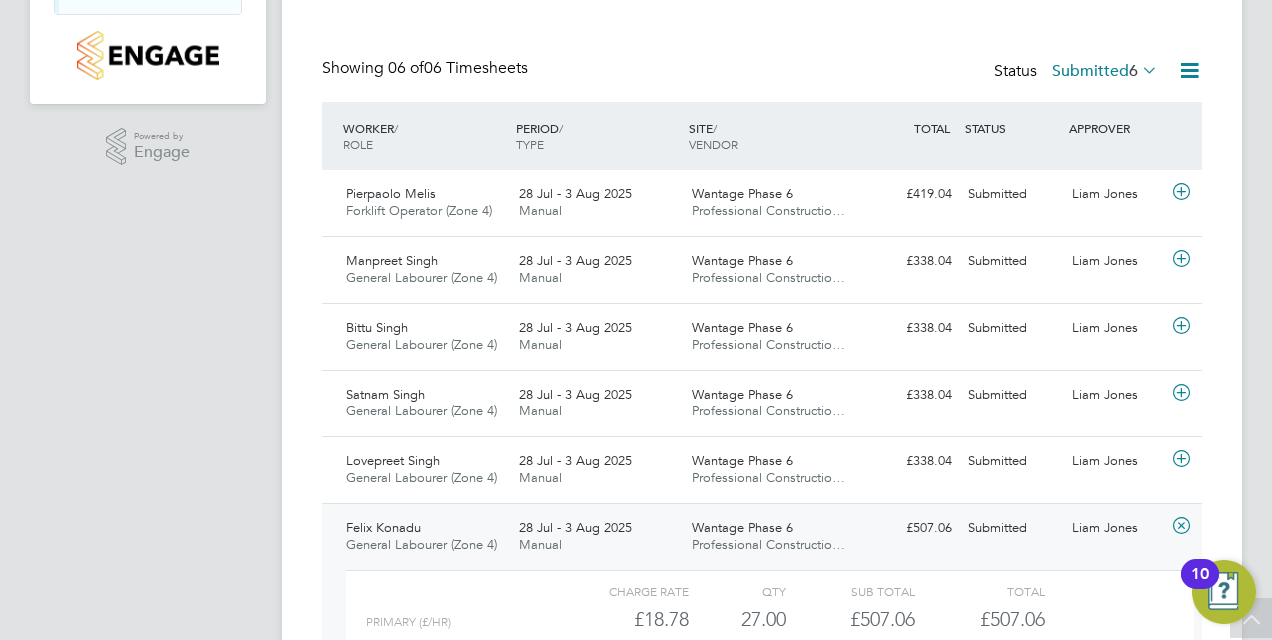 click on "Timesheets Client Config   Vendor   Site   Position   Timesheet ID   Approved On
Select date
To
Select date
Approver     Period Type   Period
Select date
To
Select date
Filter Showing   06 of  06 Timesheets Status  Submitted  6  WORKER  / ROLE WORKER  / PERIOD PERIOD  / TYPE SITE  / VENDOR TOTAL   TOTAL  / STATUS STATUS APPROVER Pierpaolo Melis Forklift Operator (Zone 4)   28 Jul - 3 Aug 2025 28 Jul - 3 Aug 2025 Manual Wantage Phase 6 Professional Constructio… £419.04 Submitted Submitted Liam Jones Manpreet Singh General Labourer (Zone 4)   28 Jul - 3 Aug 2025 28 Jul - 3 Aug 2025 Manual Wantage Phase 6 Professional Constructio… £338.04 Submitted Submitted Liam Jones Bittu Singh General Labourer (Zone 4)   28 Jul - 3 Aug 2025 28 Jul - 3 Aug 2025 Manual Wantage Phase 6 Professional Constructio… £338.04 Submitted Submitted Liam Jones Satnam Singh General Labourer (Zone 4)   28 Jul - 3 Aug 2025 28 Jul - 3 Aug 2025 Manual Wantage Phase 6 £338.04 Submitted" 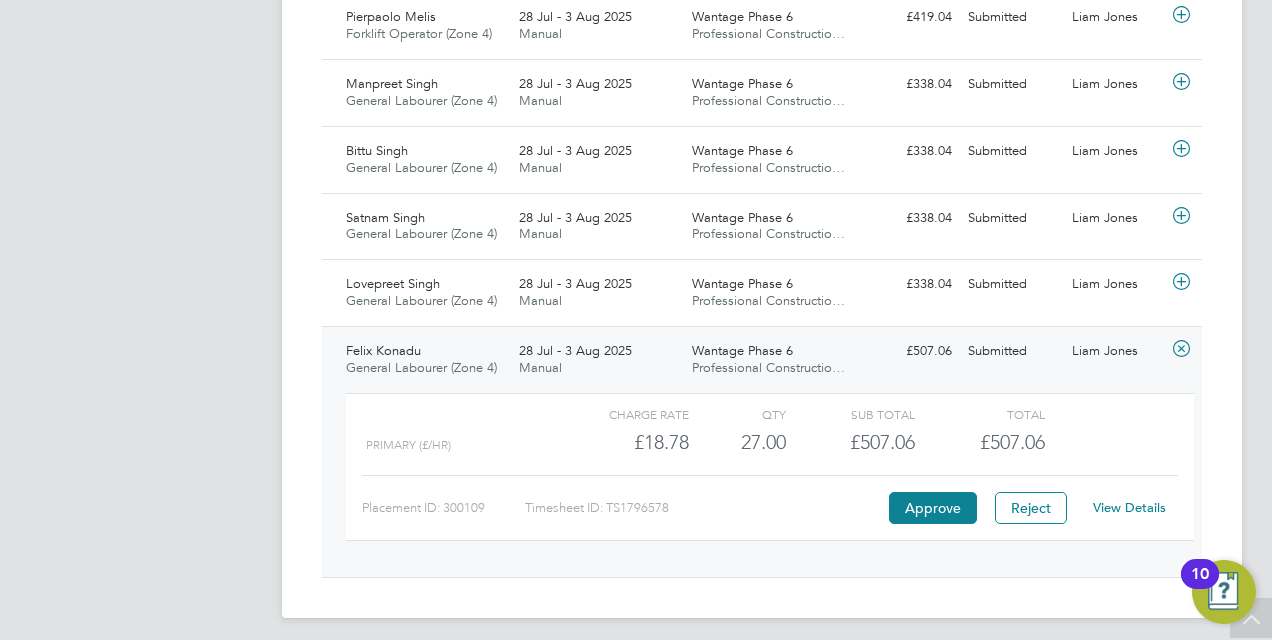 scroll, scrollTop: 578, scrollLeft: 0, axis: vertical 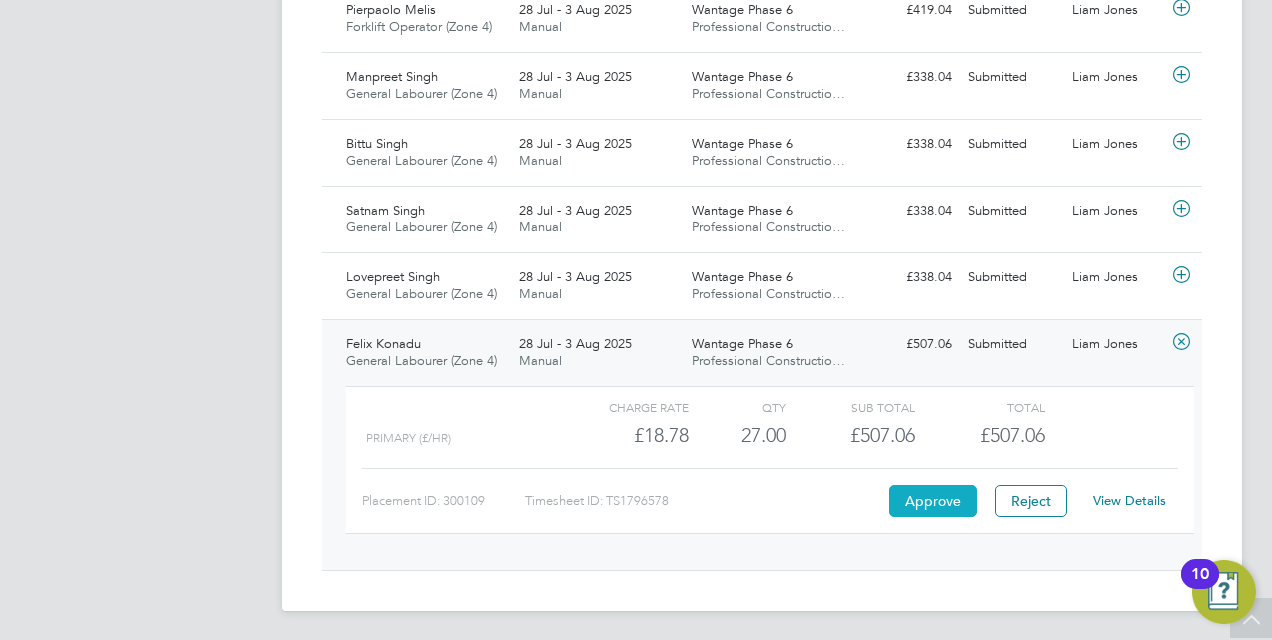 click on "Approve" 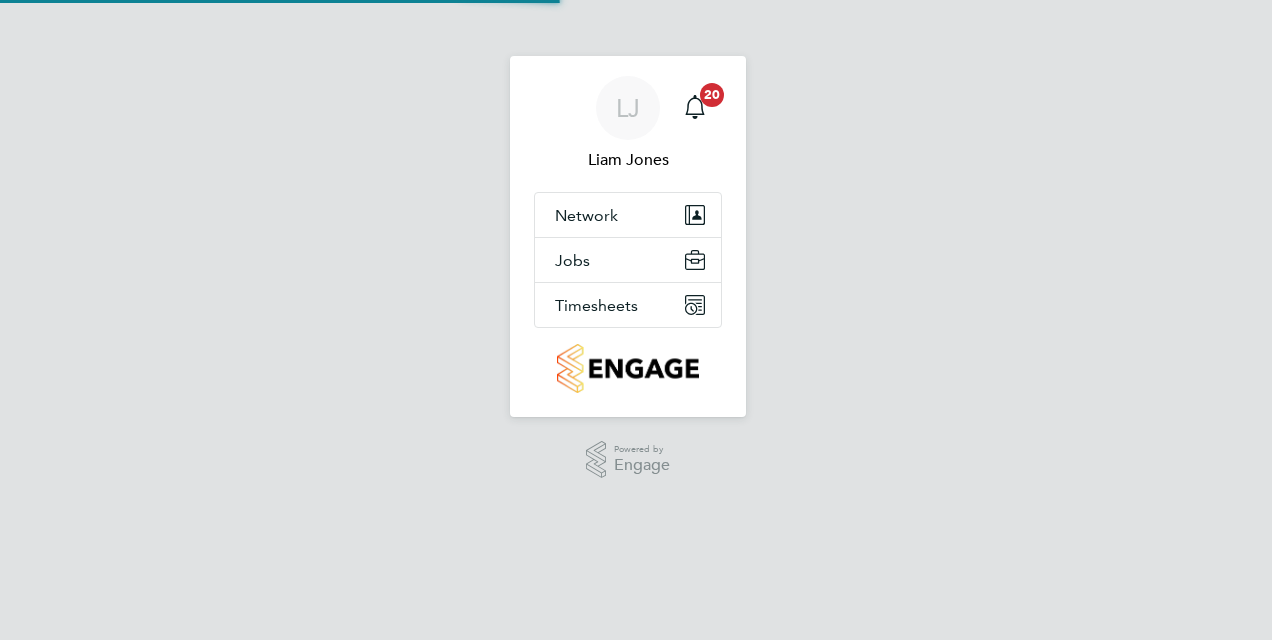 scroll, scrollTop: 0, scrollLeft: 0, axis: both 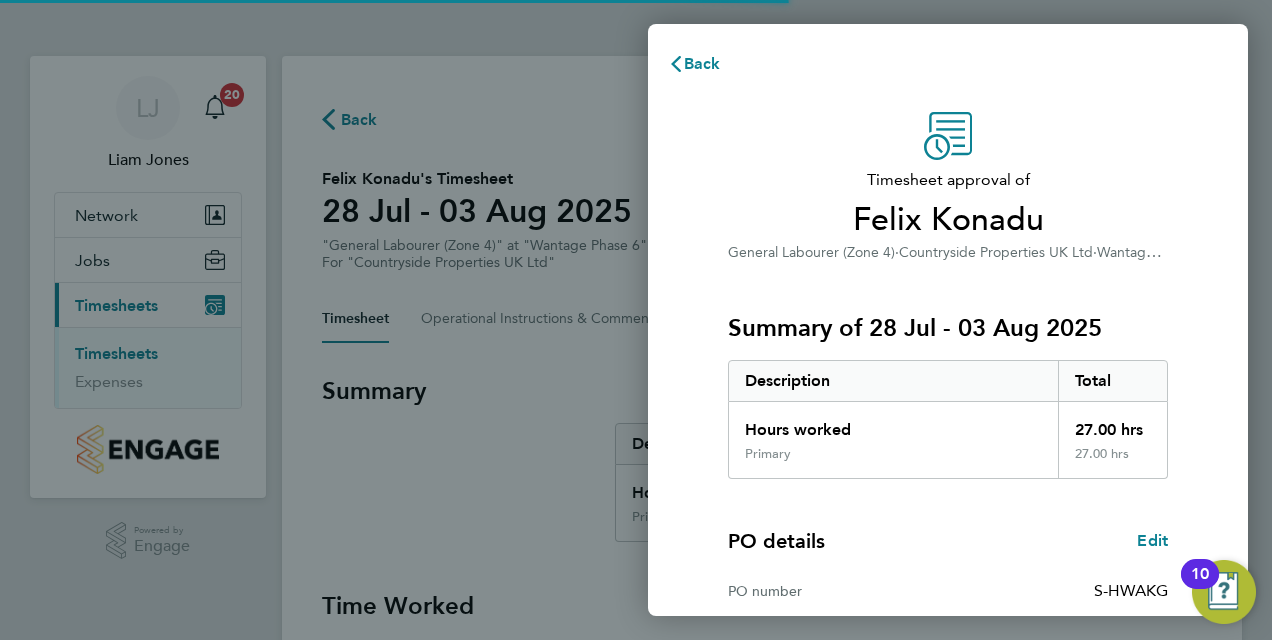 click on "Timesheet approval of   [FIRST] [LAST]   General Labourer (Zone 4)   ·   Countryside Properties UK Ltd   ·   Wantage Phase 6   Summary of 28 Jul - 03 Aug 2025   Description   Total   Hours worked   27.00 hrs   Primary   27.00 hrs  PO details  Edit   PO number   S-HWAKG   Start date   20 May 2025   Finish date   30 Sep 2025   Please review all details before approving this timesheet.   Timesheets for this client cannot be approved without a PO.   Confirm Timesheet Approval" 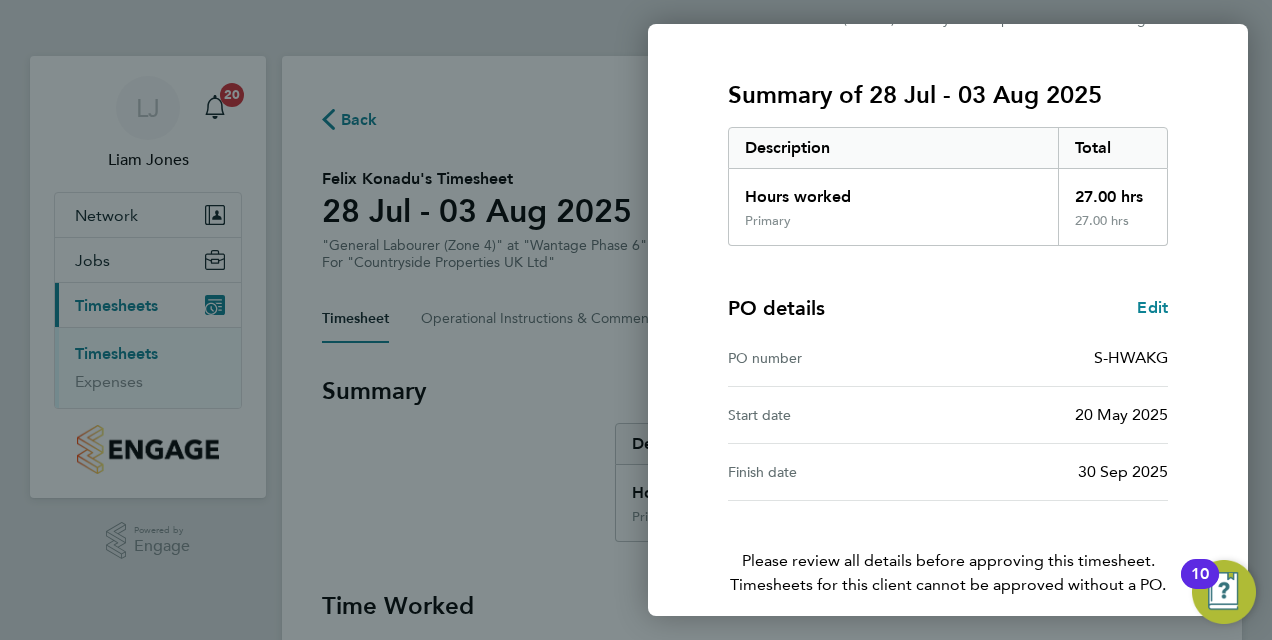 scroll, scrollTop: 316, scrollLeft: 0, axis: vertical 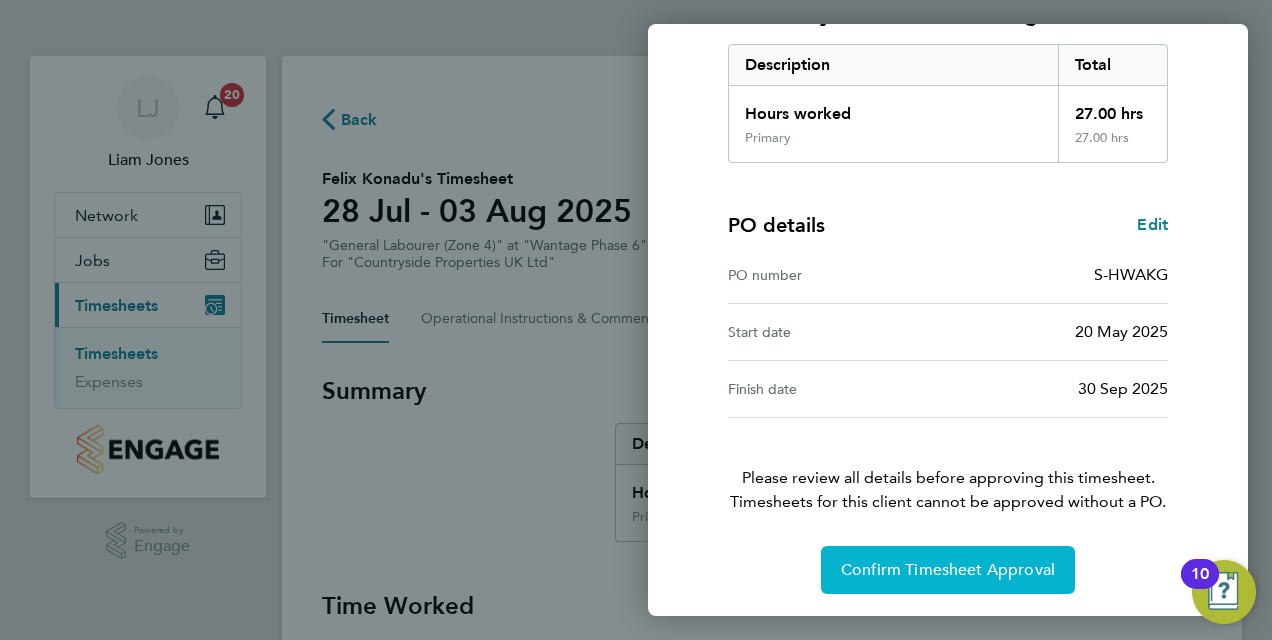click on "Confirm Timesheet Approval" 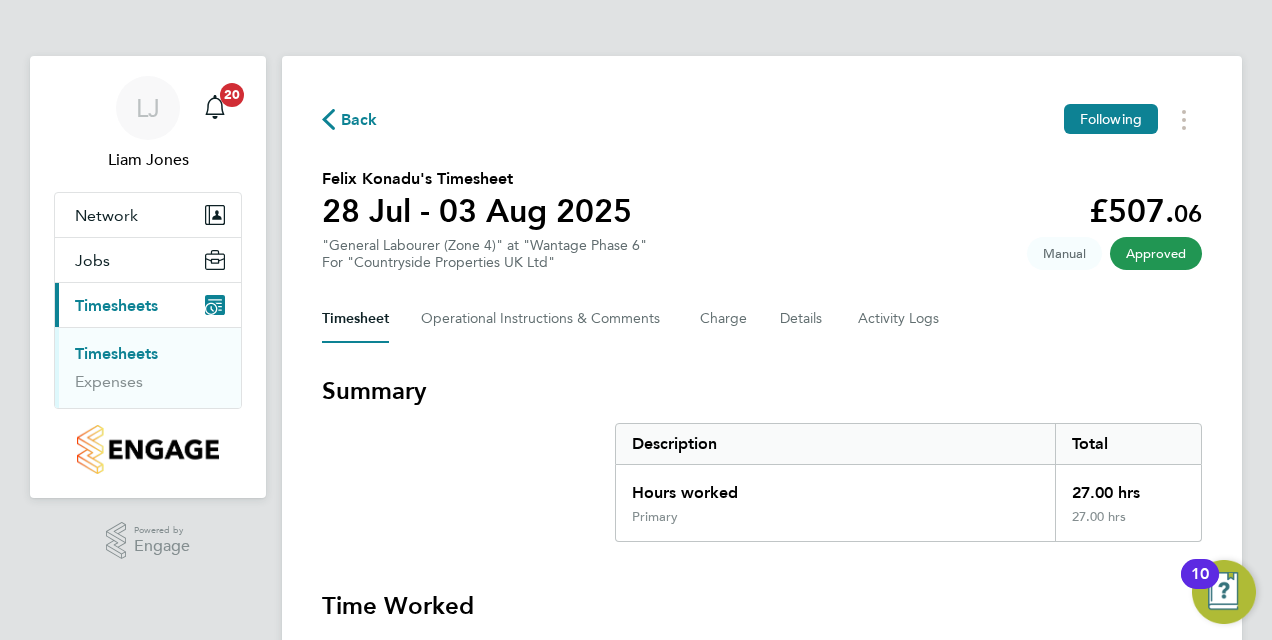 click on "Timesheets" at bounding box center (116, 353) 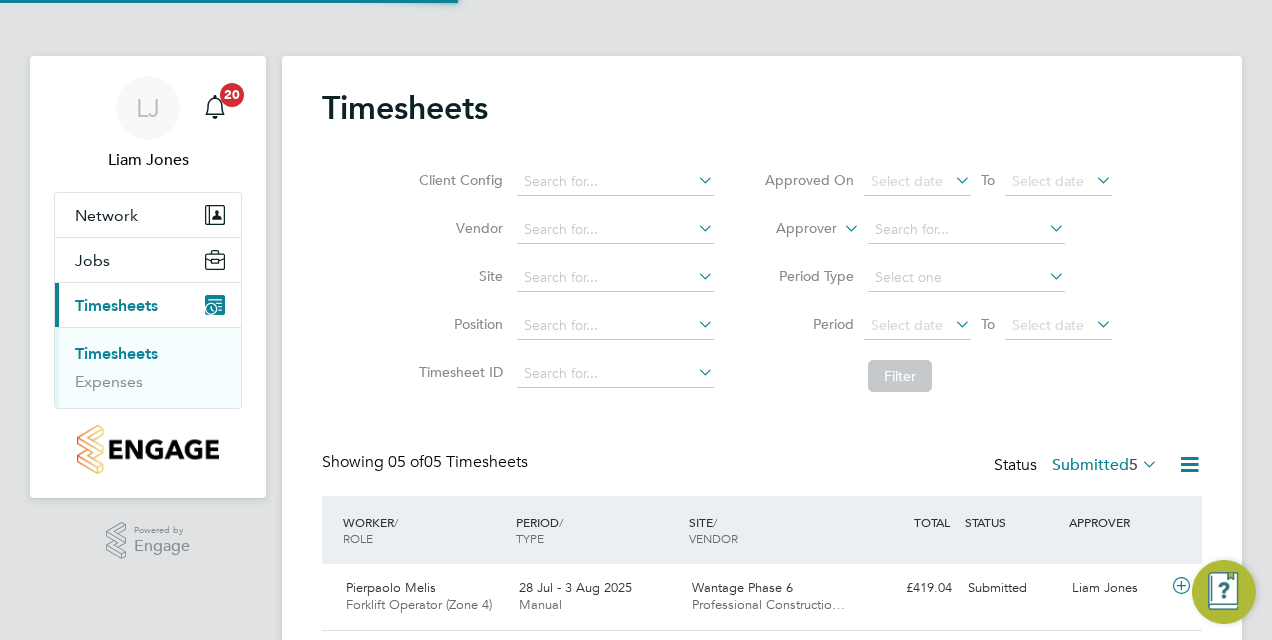 scroll, scrollTop: 10, scrollLeft: 10, axis: both 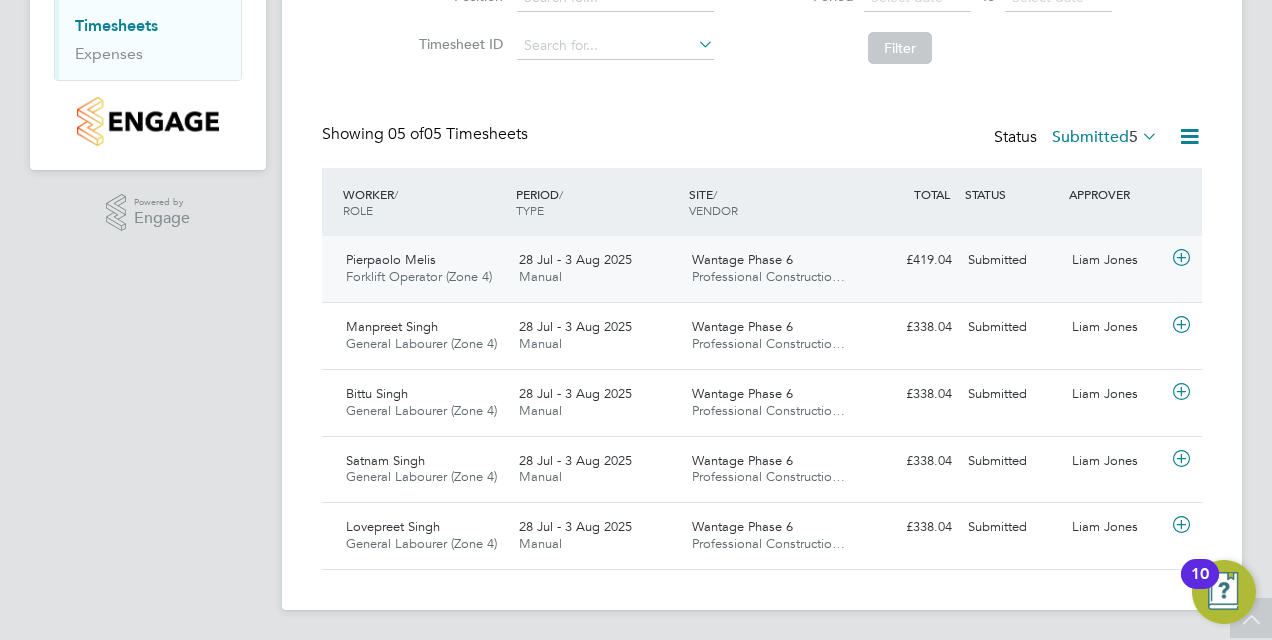 click 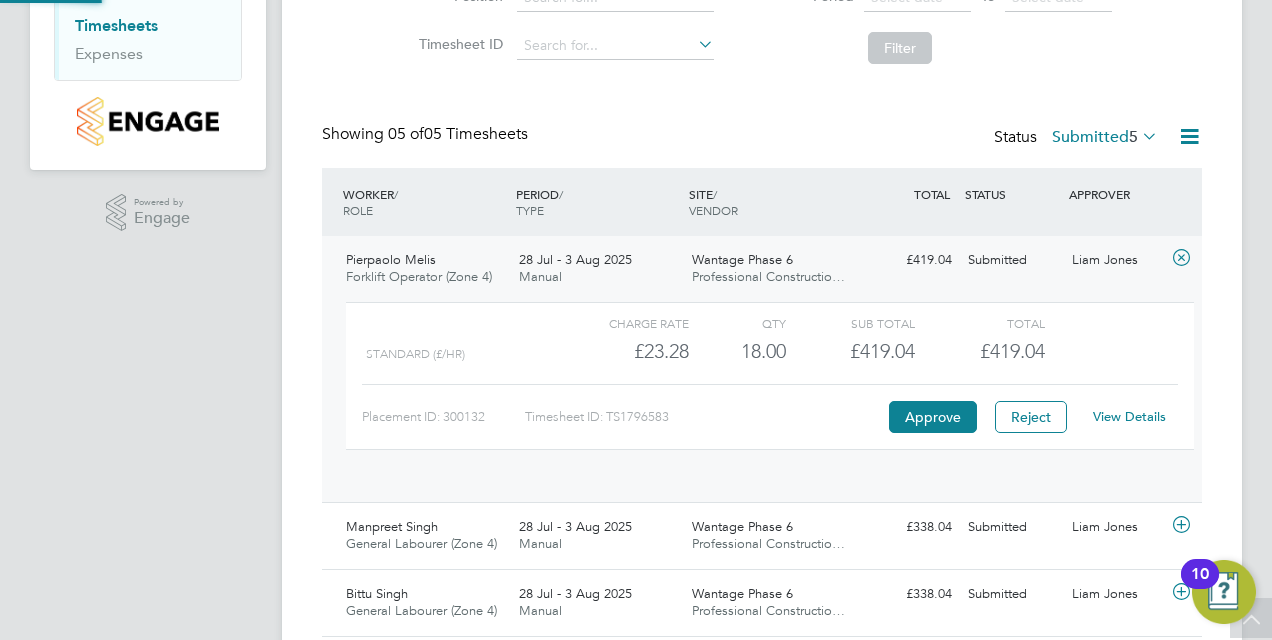 scroll, scrollTop: 10, scrollLeft: 10, axis: both 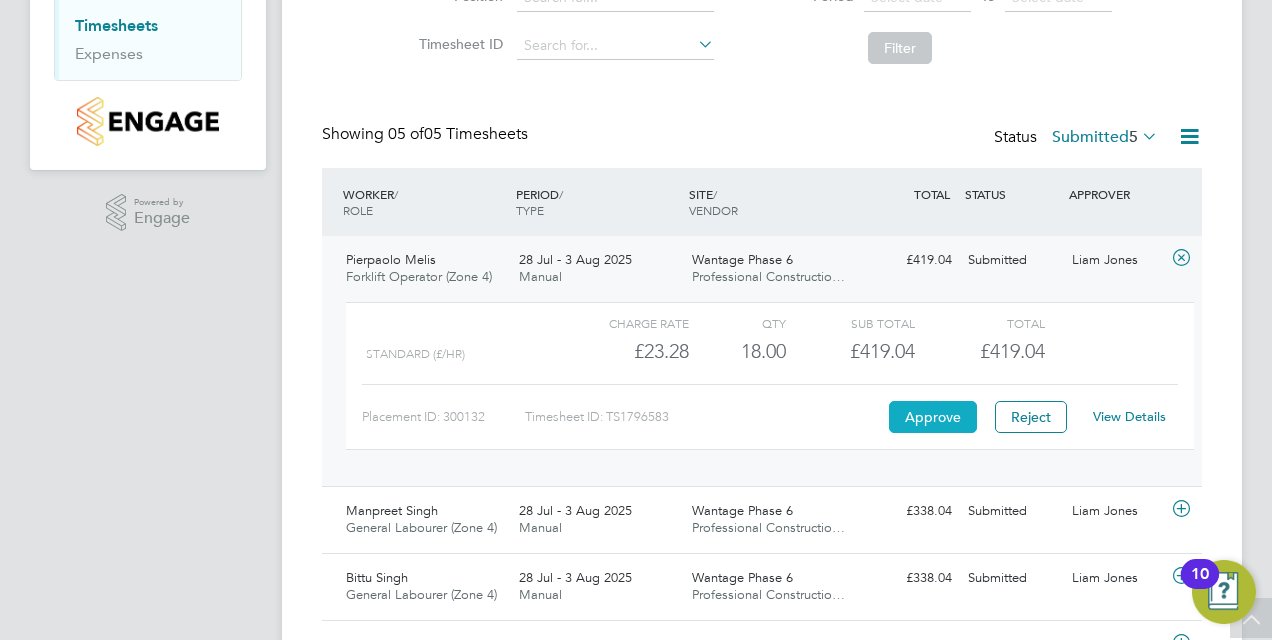 click on "Approve" 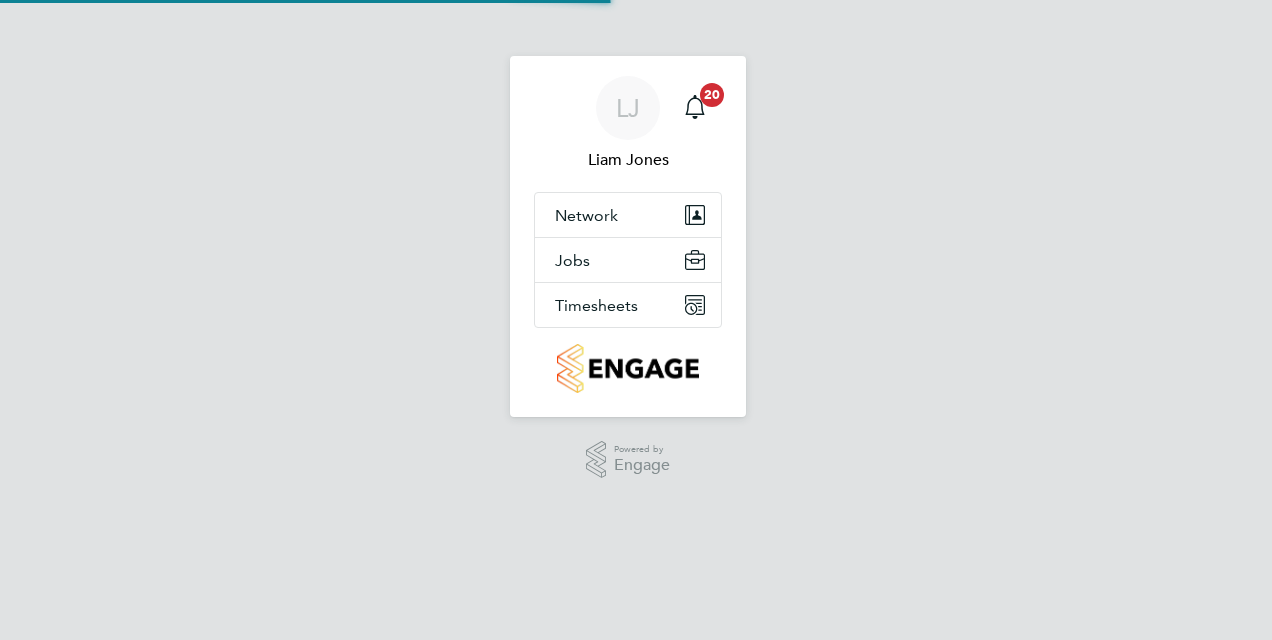 scroll, scrollTop: 0, scrollLeft: 0, axis: both 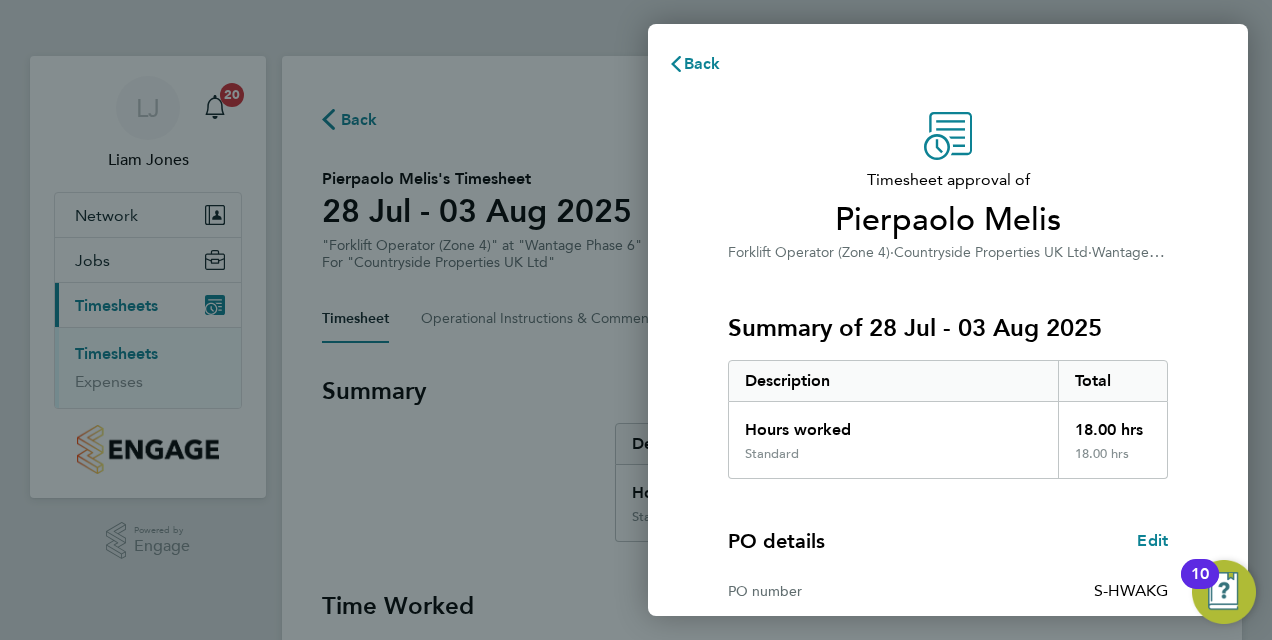 click on "Timesheet approval of   Pierpaolo Melis   Forklift Operator (Zone 4)   ·   Countryside Properties UK Ltd   ·   Wantage Phase 6   Summary of 28 Jul - 03 Aug 2025   Description   Total   Hours worked   18.00 hrs   Standard   18.00 hrs  PO details  Edit   PO number   S-HWAKG   Start date   20 May 2025   Finish date   30 Sep 2025   Please review all details before approving this timesheet.   Timesheets for this client cannot be approved without a PO.   Confirm Timesheet Approval" 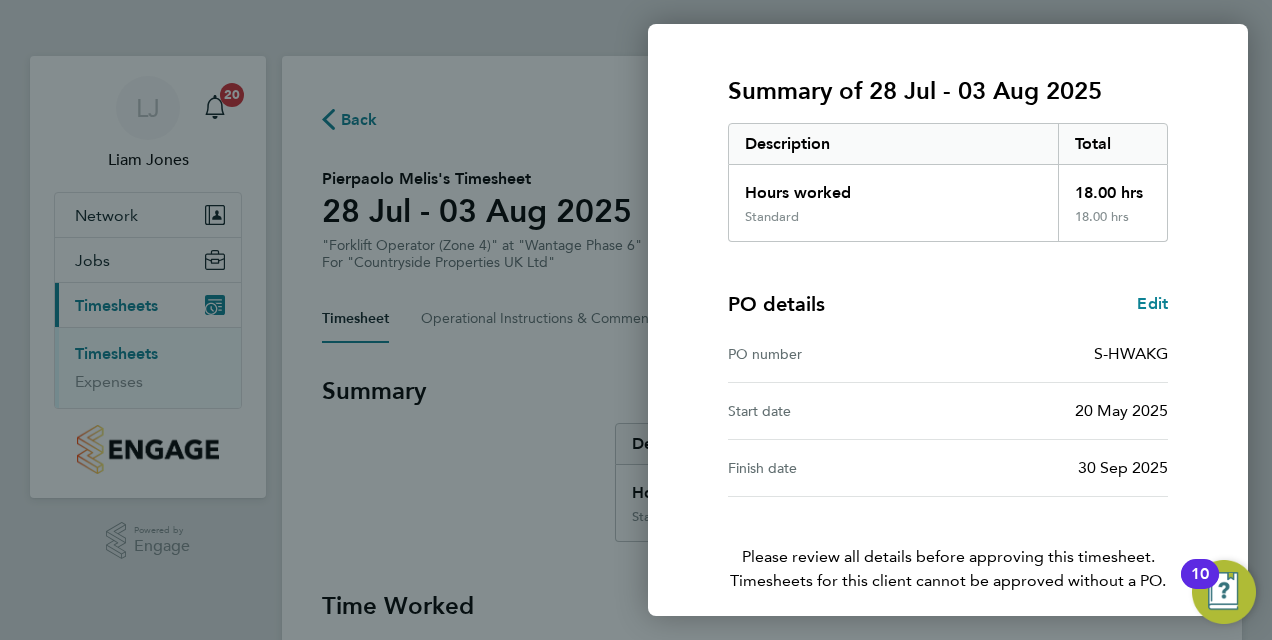 scroll, scrollTop: 316, scrollLeft: 0, axis: vertical 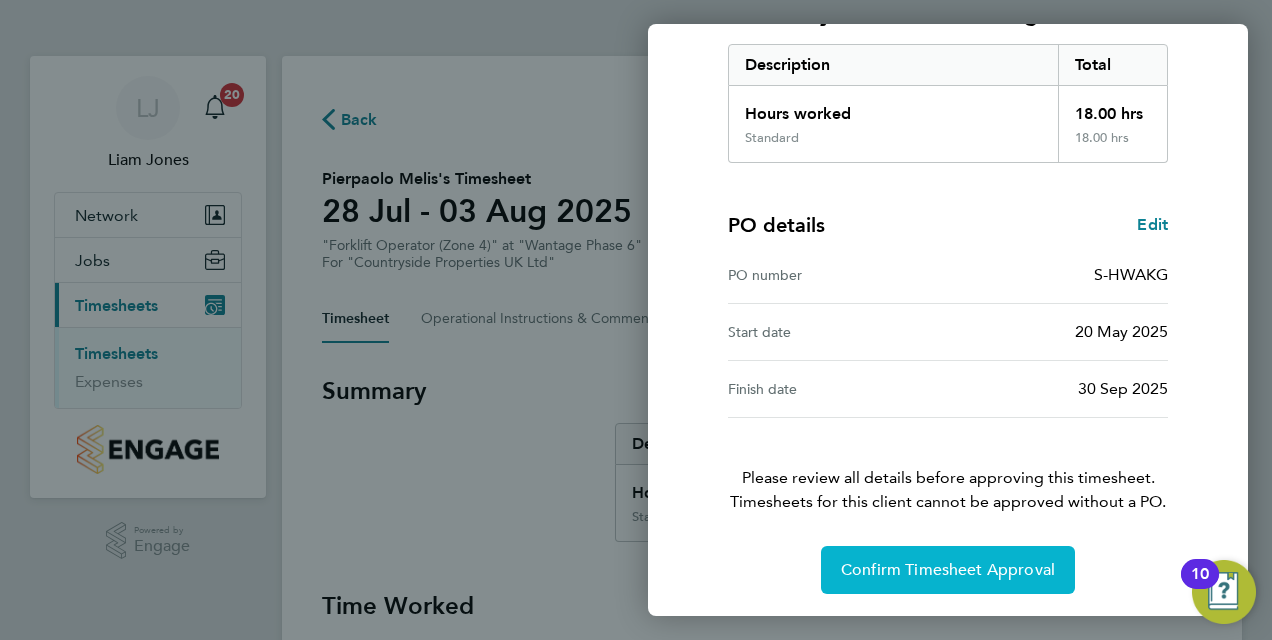 click on "Confirm Timesheet Approval" 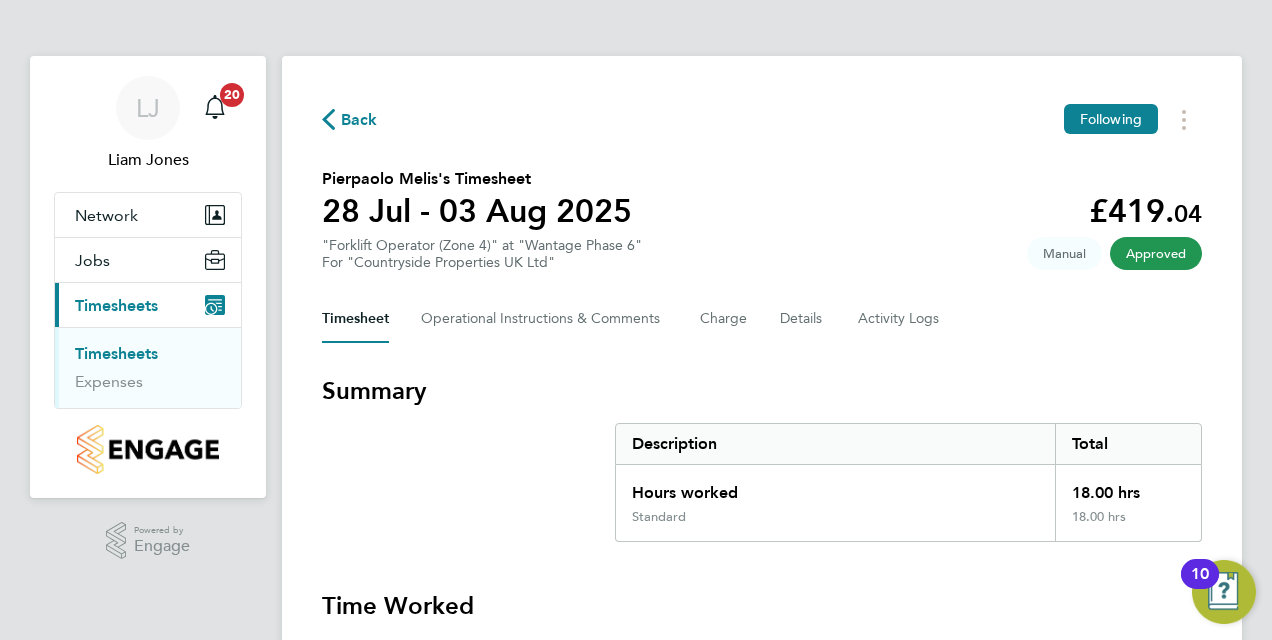 click on "Timesheets" at bounding box center [116, 353] 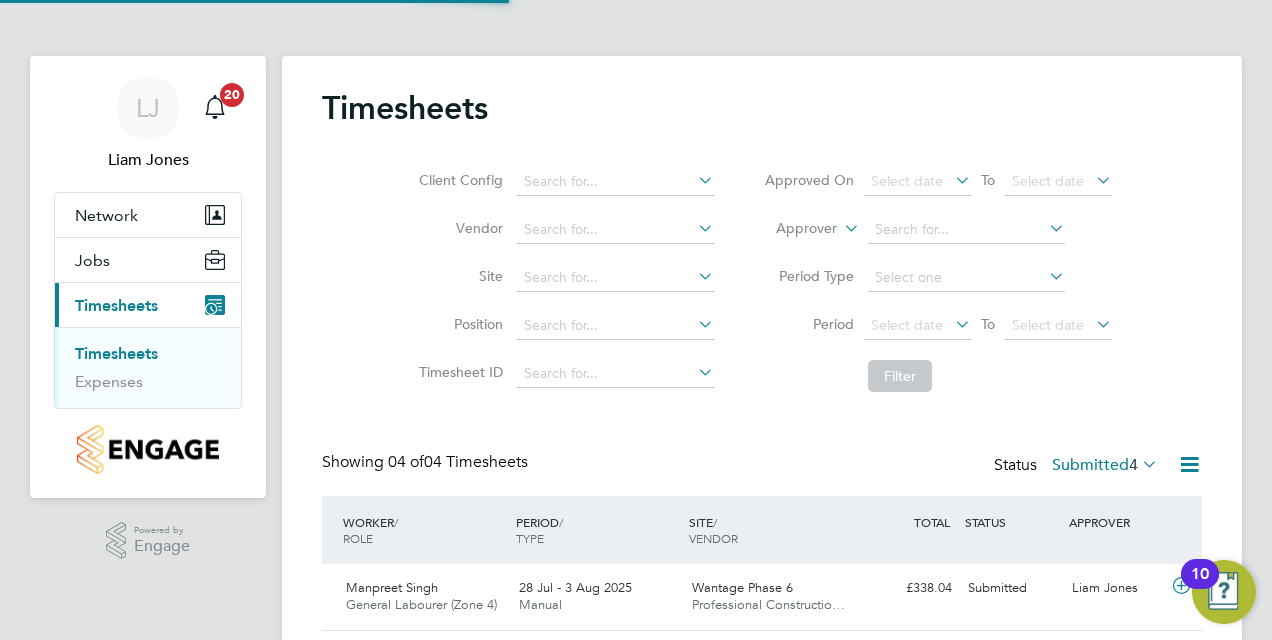 scroll, scrollTop: 10, scrollLeft: 10, axis: both 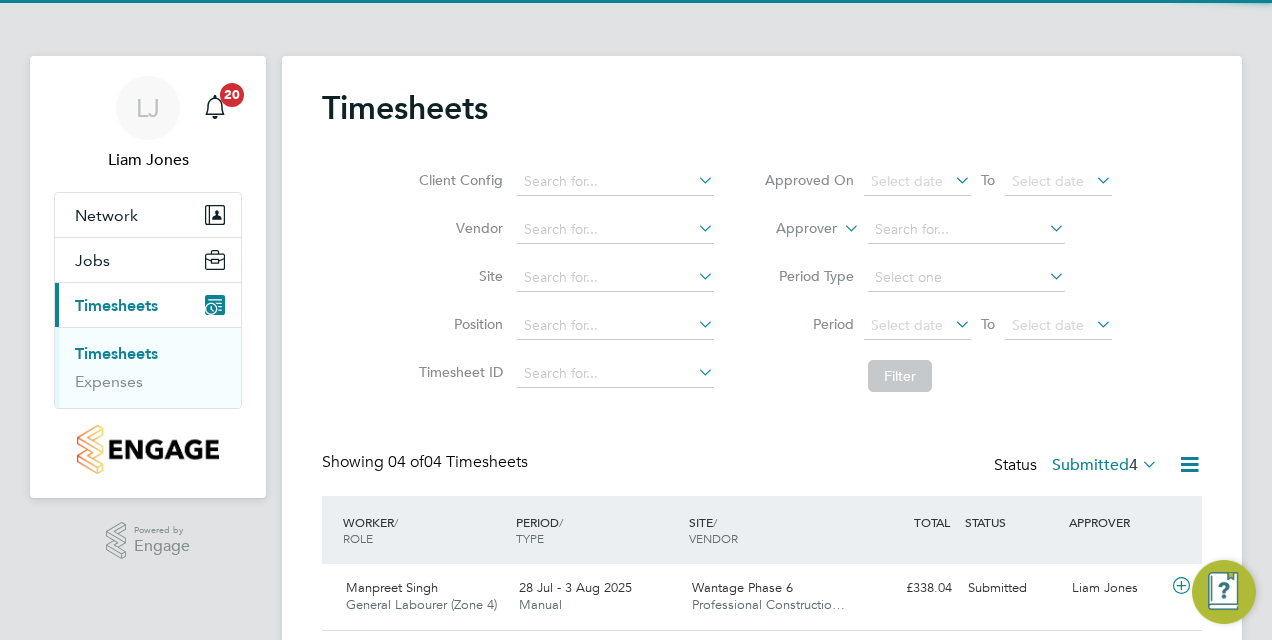 click on "Client Config   Vendor   Site   Position   Timesheet ID   Approved On
Select date
To
Select date
Approver     Period Type   Period
Select date
To
Select date
Filter" 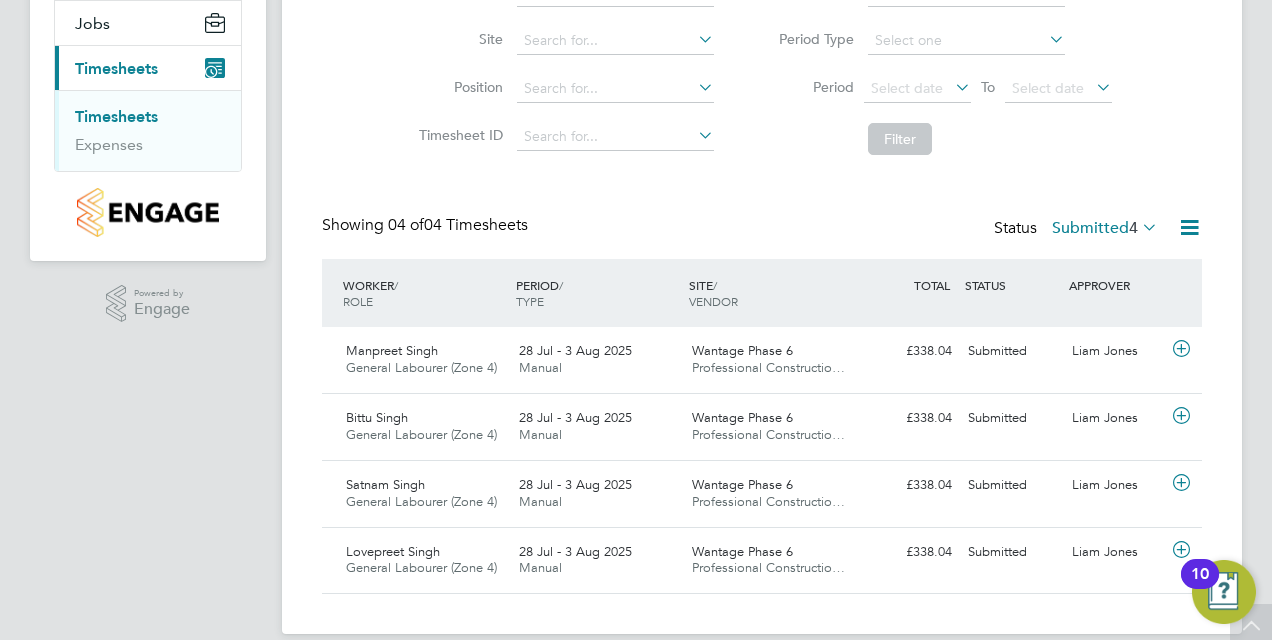 scroll, scrollTop: 261, scrollLeft: 0, axis: vertical 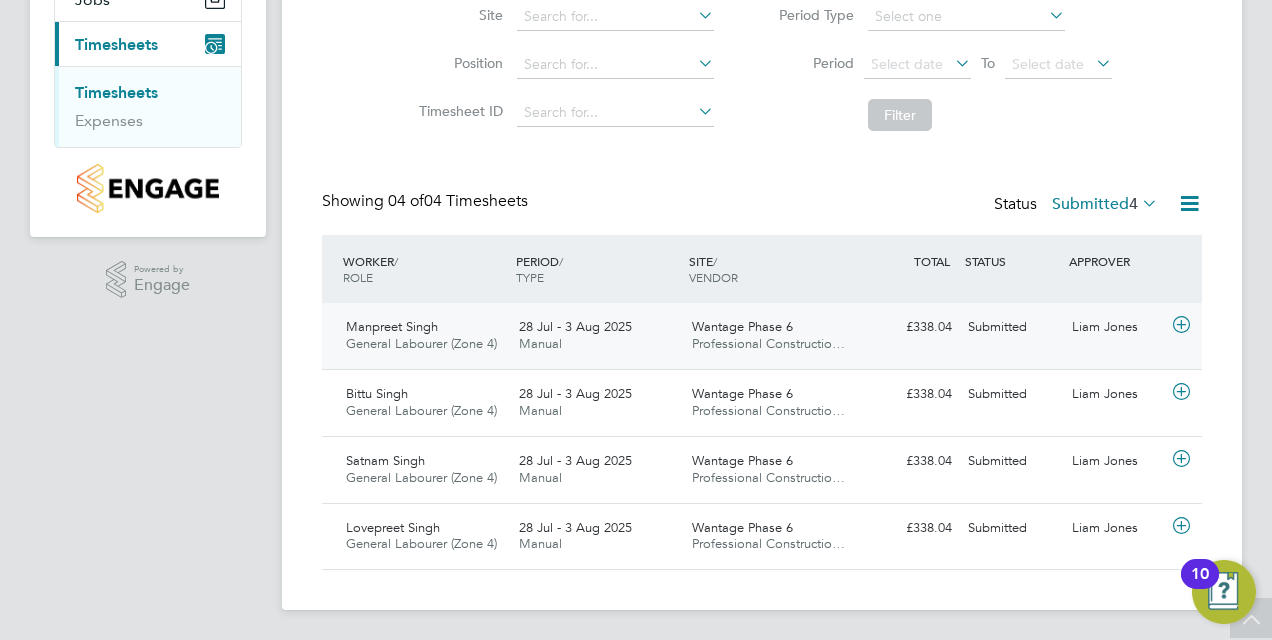 click 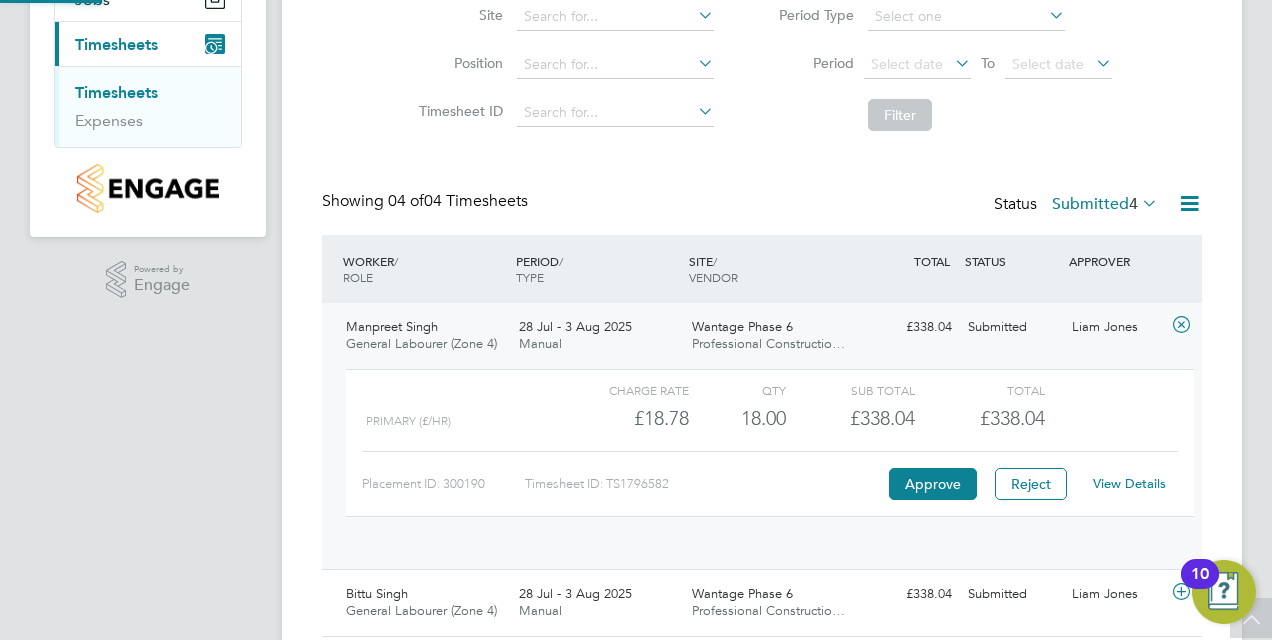 scroll, scrollTop: 10, scrollLeft: 10, axis: both 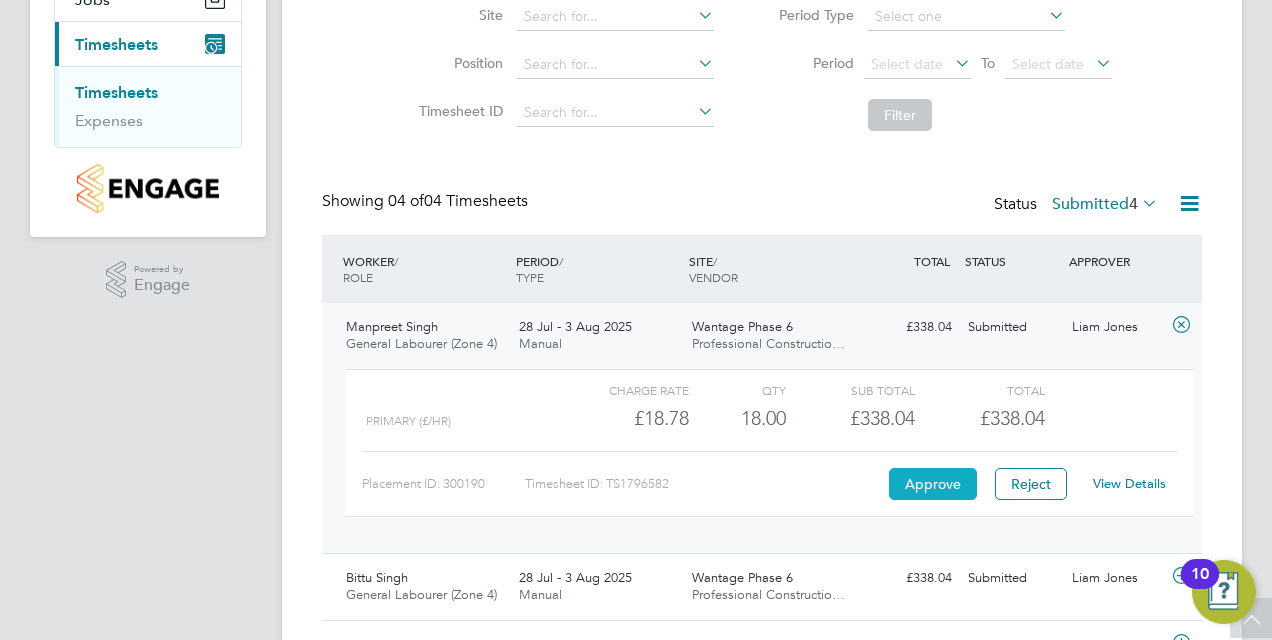 click on "Approve" 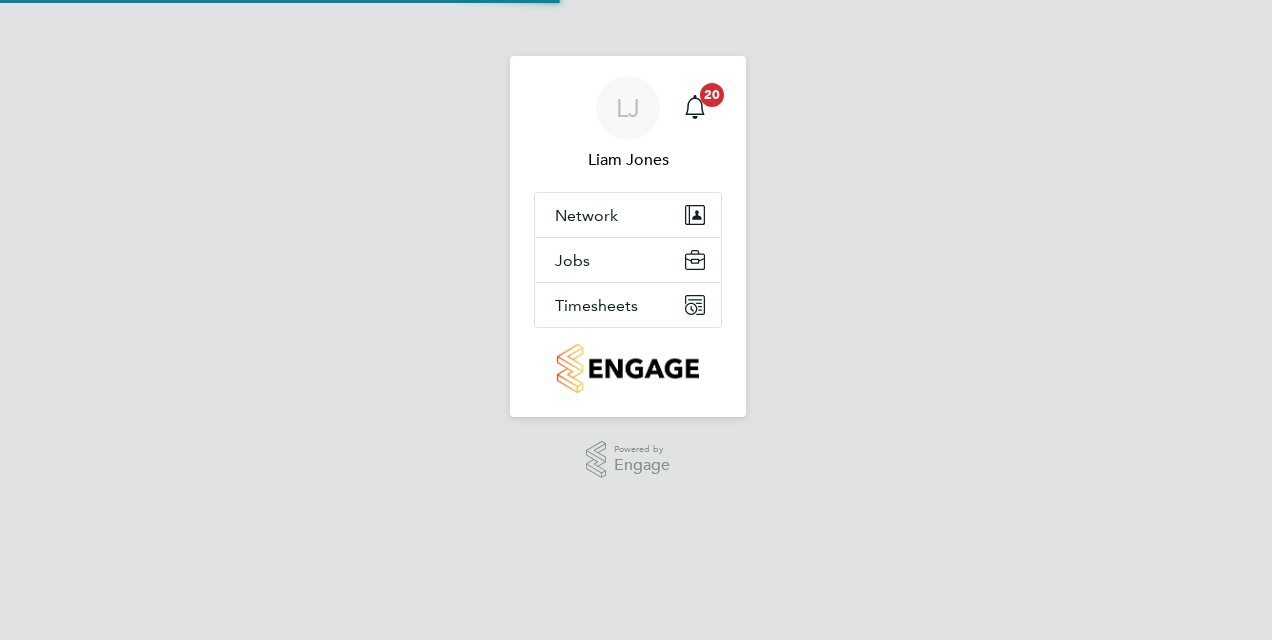 scroll, scrollTop: 0, scrollLeft: 0, axis: both 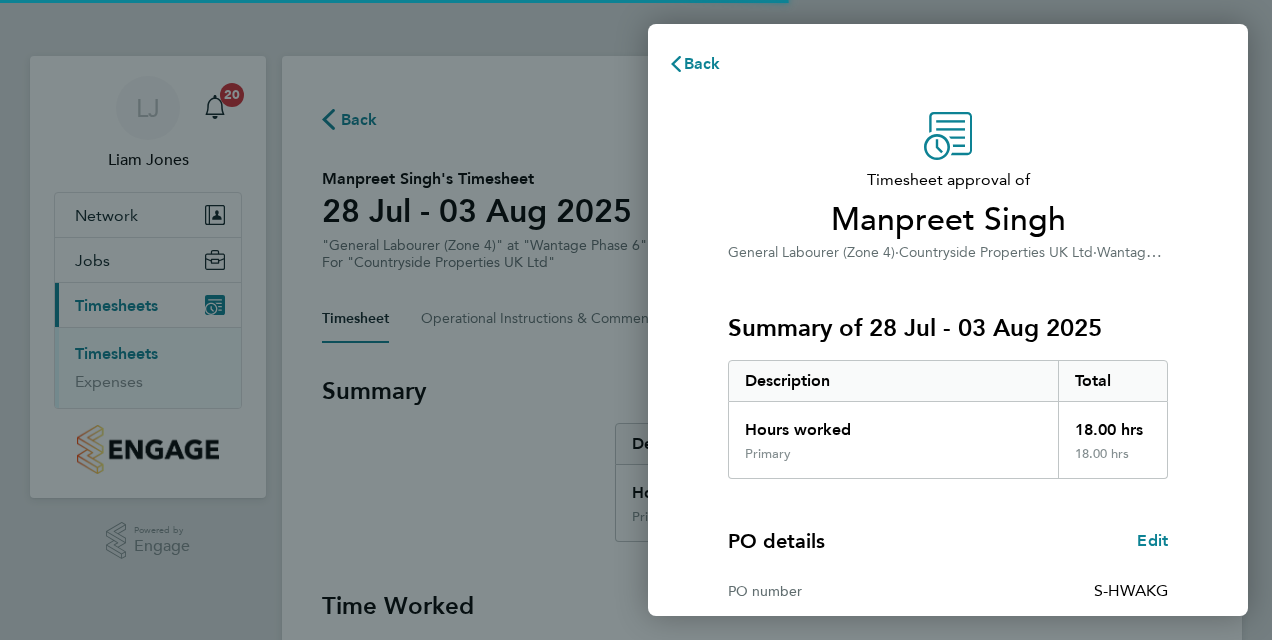 click on "Timesheet approval of   [FIRST] [LAST]   General Labourer (Zone 4)   ·   Countryside Properties UK Ltd   ·   Wantage Phase 6   Summary of 28 Jul - 03 Aug 2025   Description   Total   Hours worked   18.00 hrs   Primary   18.00 hrs  PO details  Edit   PO number   S-HWAKG   Start date   20 May 2025   Finish date   30 Sep 2025   Please review all details before approving this timesheet.   Timesheets for this client cannot be approved without a PO.   Confirm Timesheet Approval" 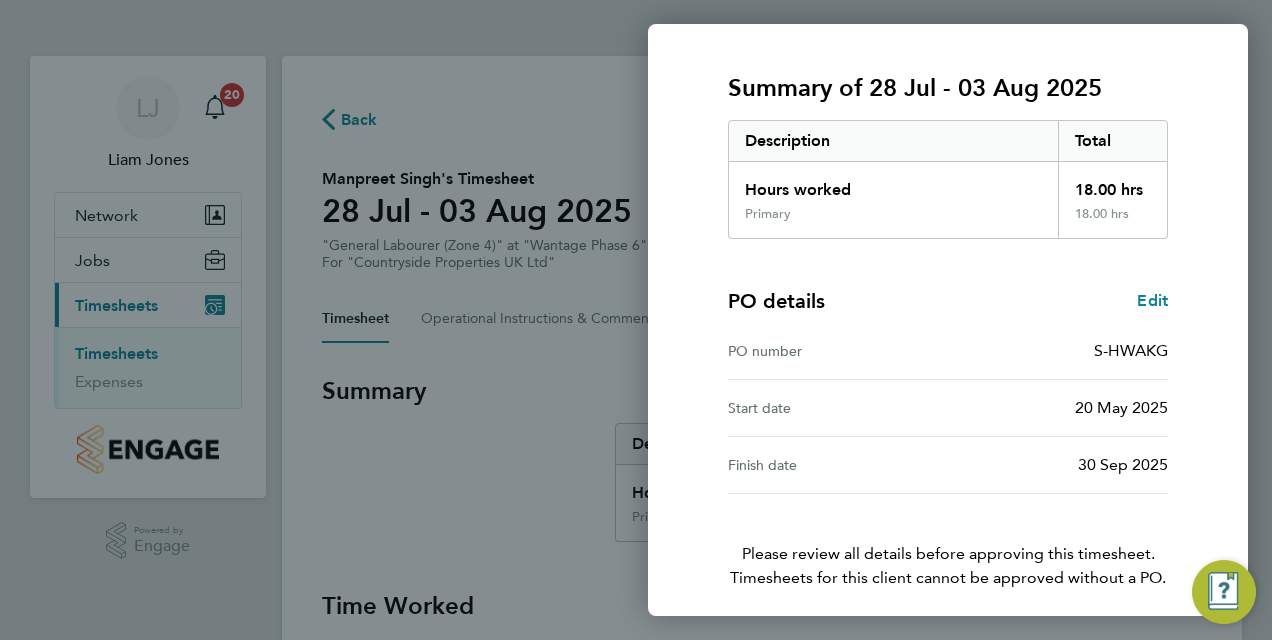scroll, scrollTop: 316, scrollLeft: 0, axis: vertical 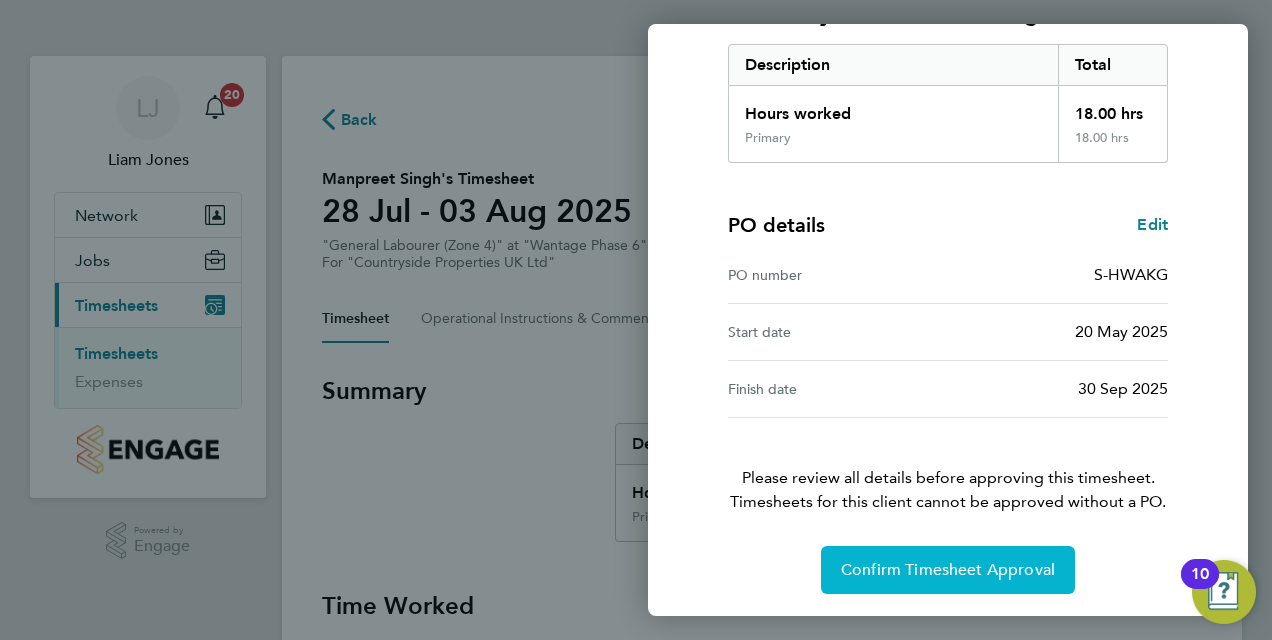 click on "Confirm Timesheet Approval" 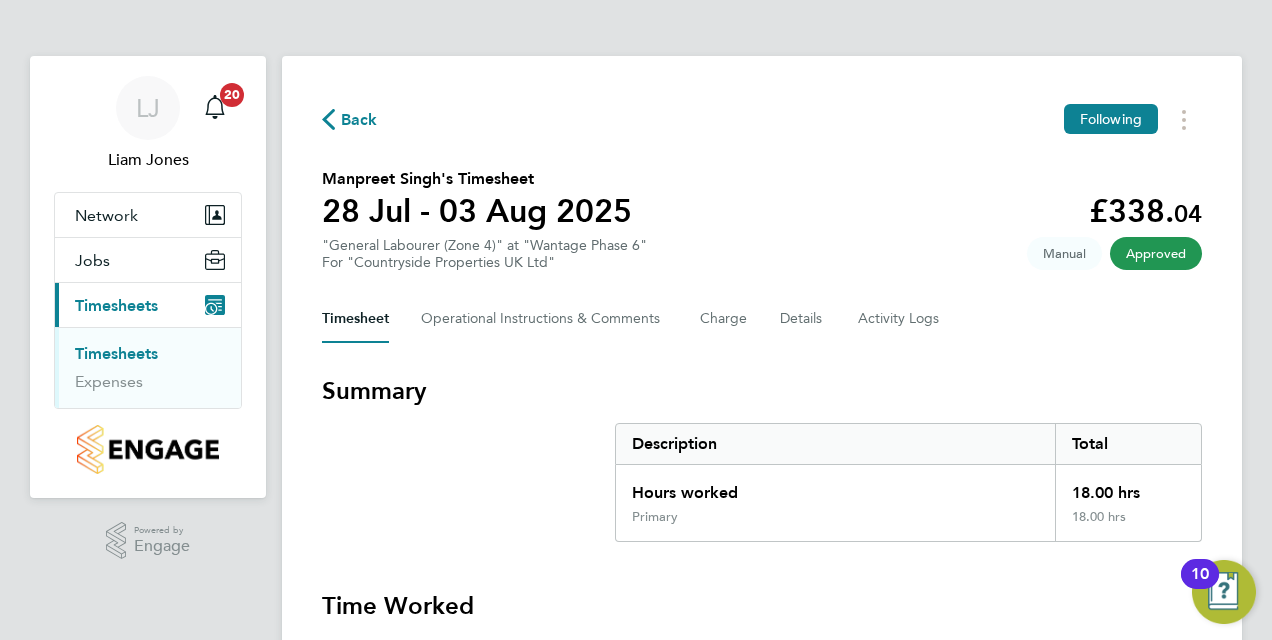 click on "Timesheets" at bounding box center (116, 353) 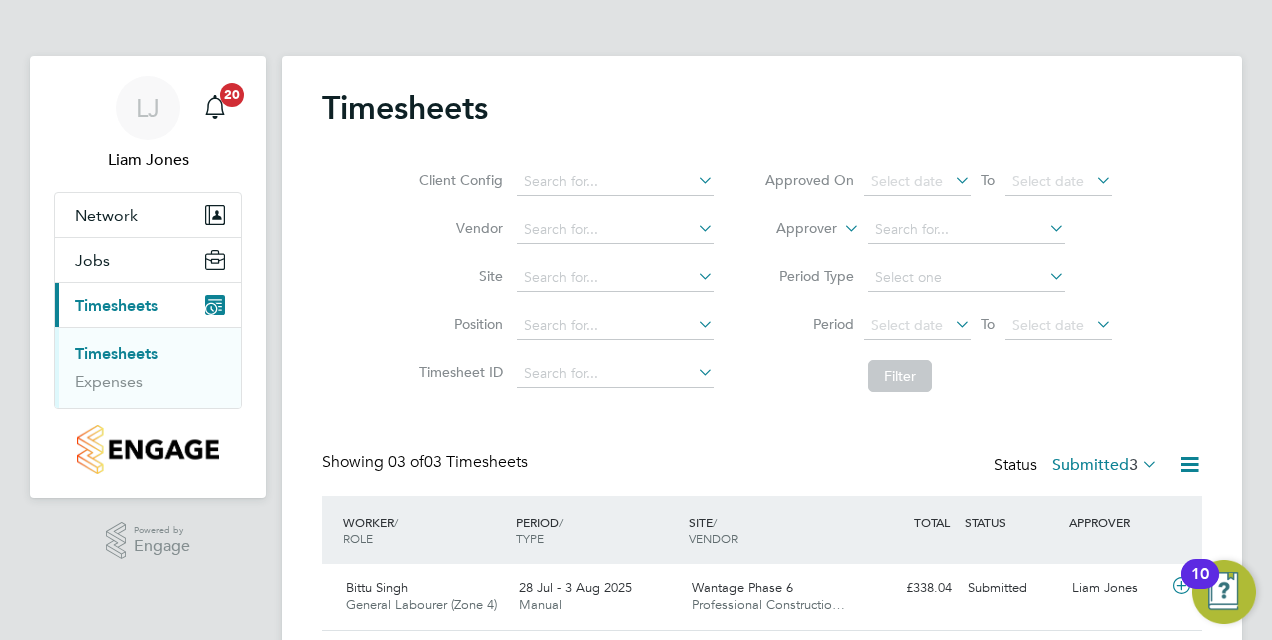 click on "Client Config   Vendor   Site   Position   Timesheet ID   Approved On
Select date
To
Select date
Approver     Period Type   Period
Select date
To
Select date
Filter" 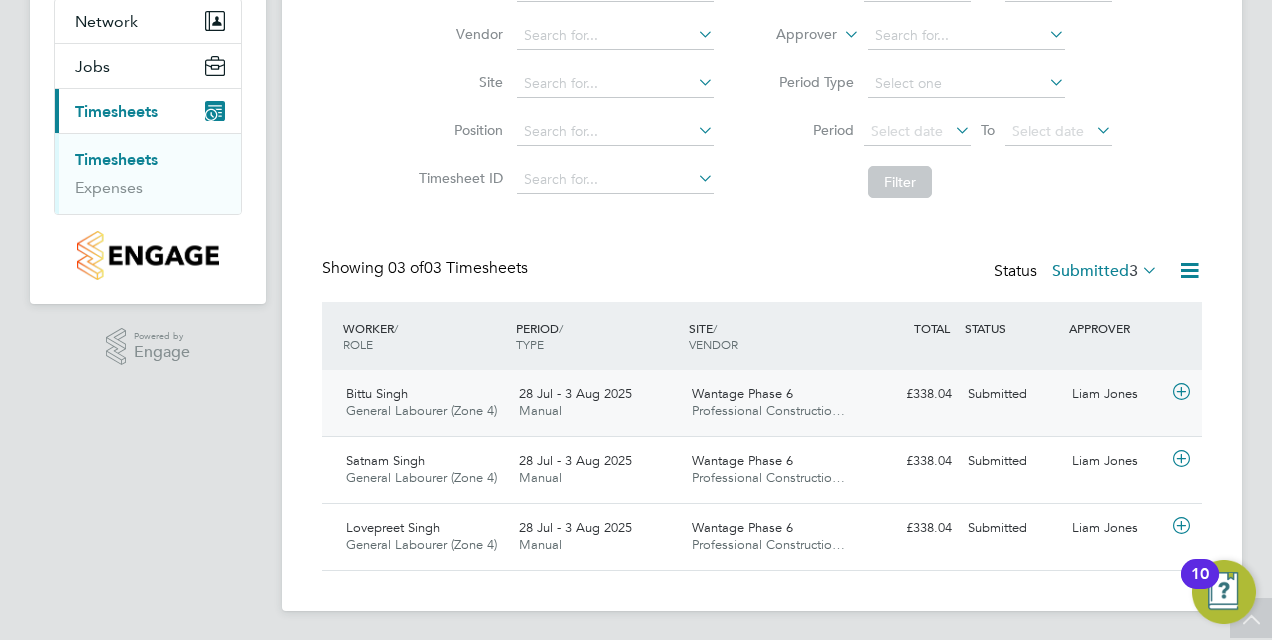 click 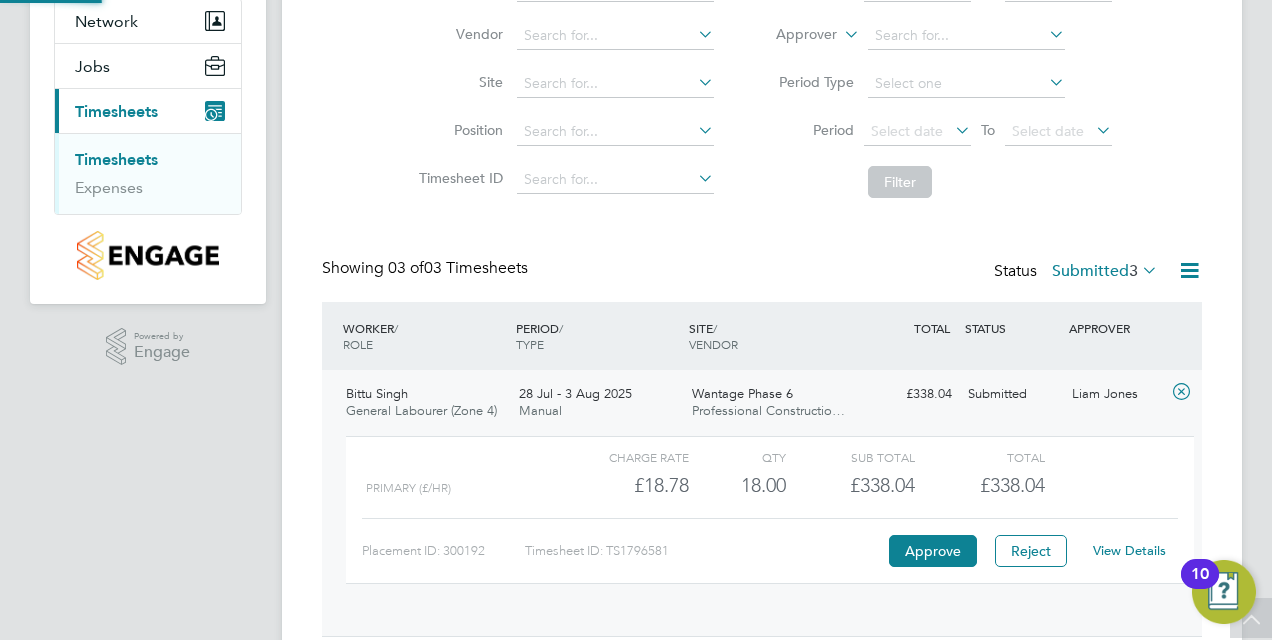 scroll, scrollTop: 10, scrollLeft: 10, axis: both 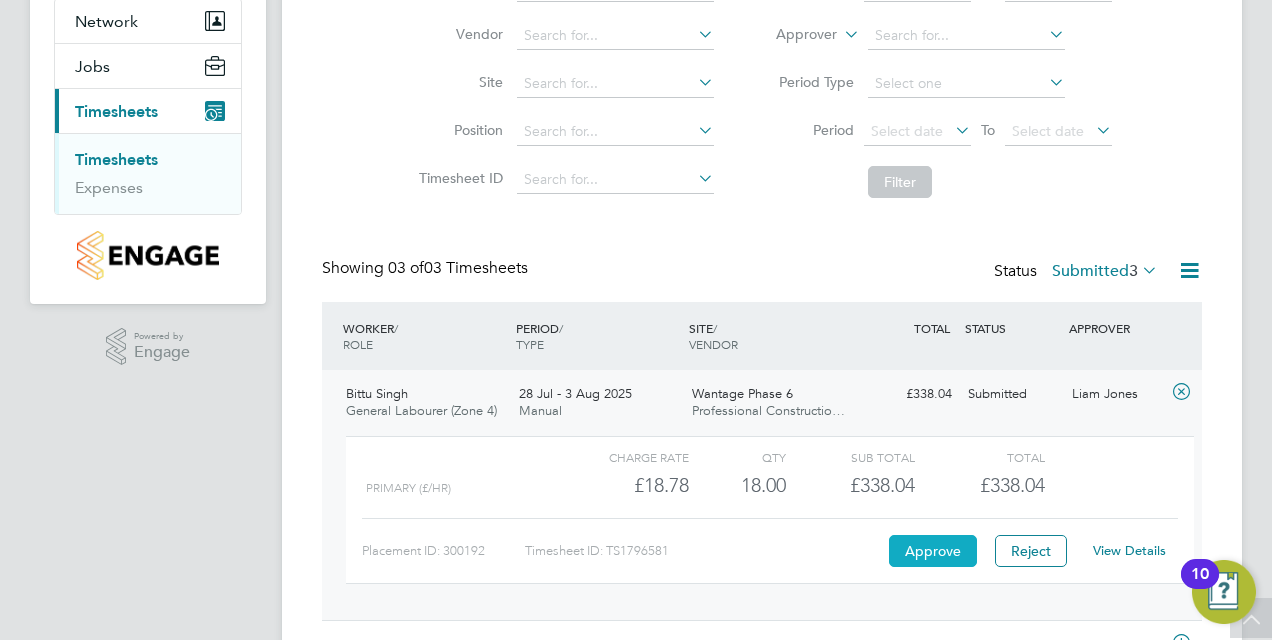 click on "Approve" 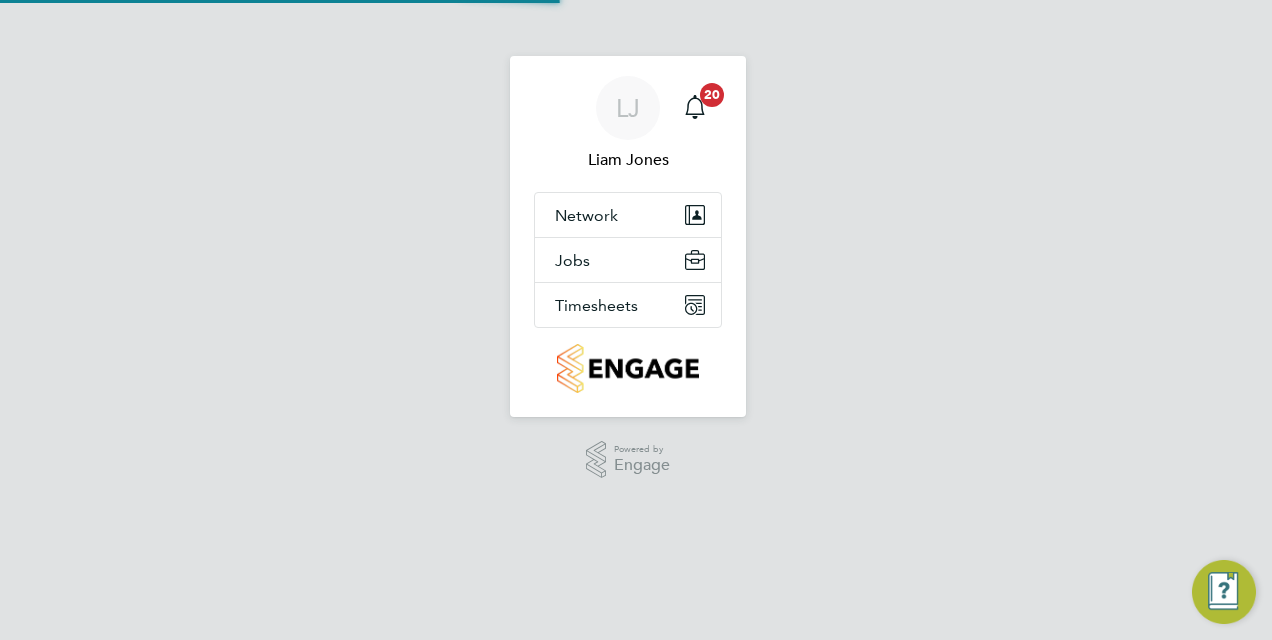 scroll, scrollTop: 0, scrollLeft: 0, axis: both 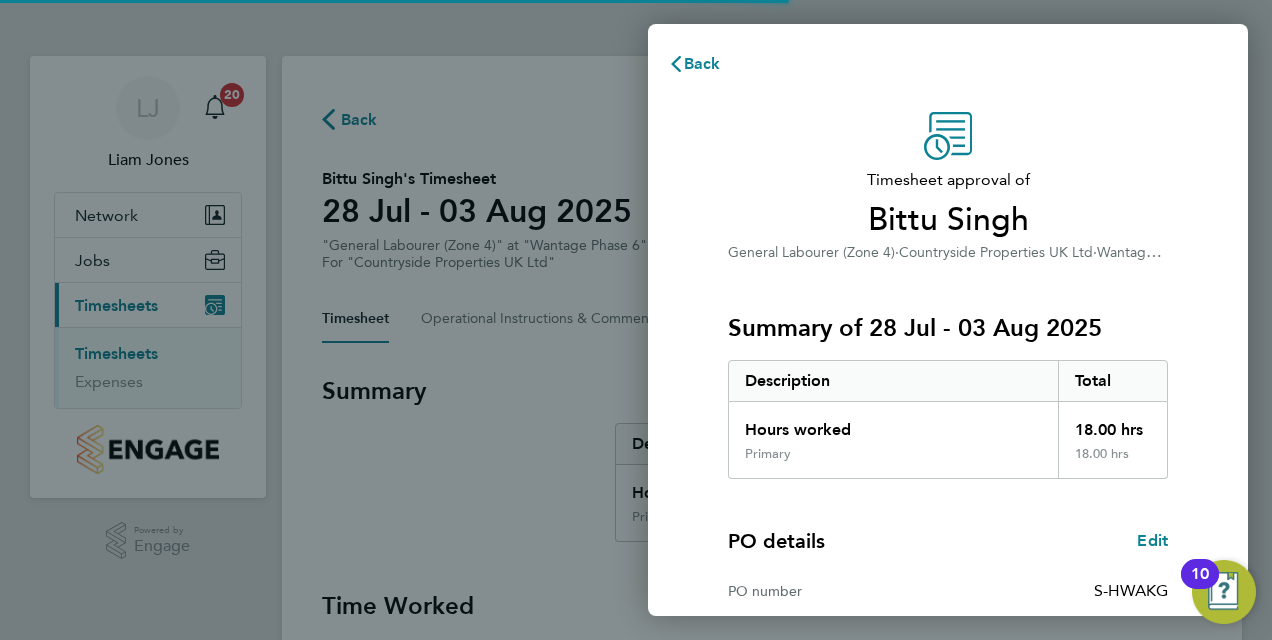 click on "Timesheet approval of [FIRST] [LAST] General Labourer (Zone 4) · Countryside Properties UK Ltd · Wantage Phase 6 Summary of 28 Jul - 03 Aug 2025 Description Total Hours worked 18.00 hrs Primary 18.00 hrs PO details Edit PO number S-HWAKG Start date 20 May 2025 Finish date 30 Sep 2025 Please review all details before approving this timesheet. Timesheets for this client cannot be approved without a PO. Confirm Timesheet Approval" 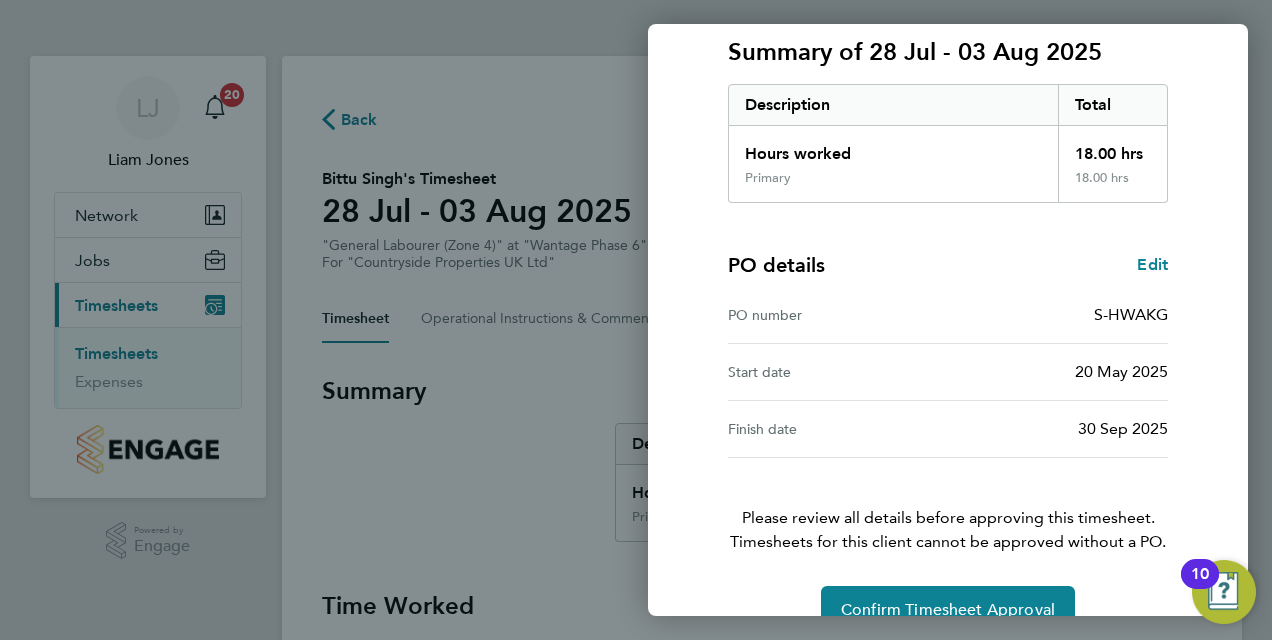 scroll, scrollTop: 316, scrollLeft: 0, axis: vertical 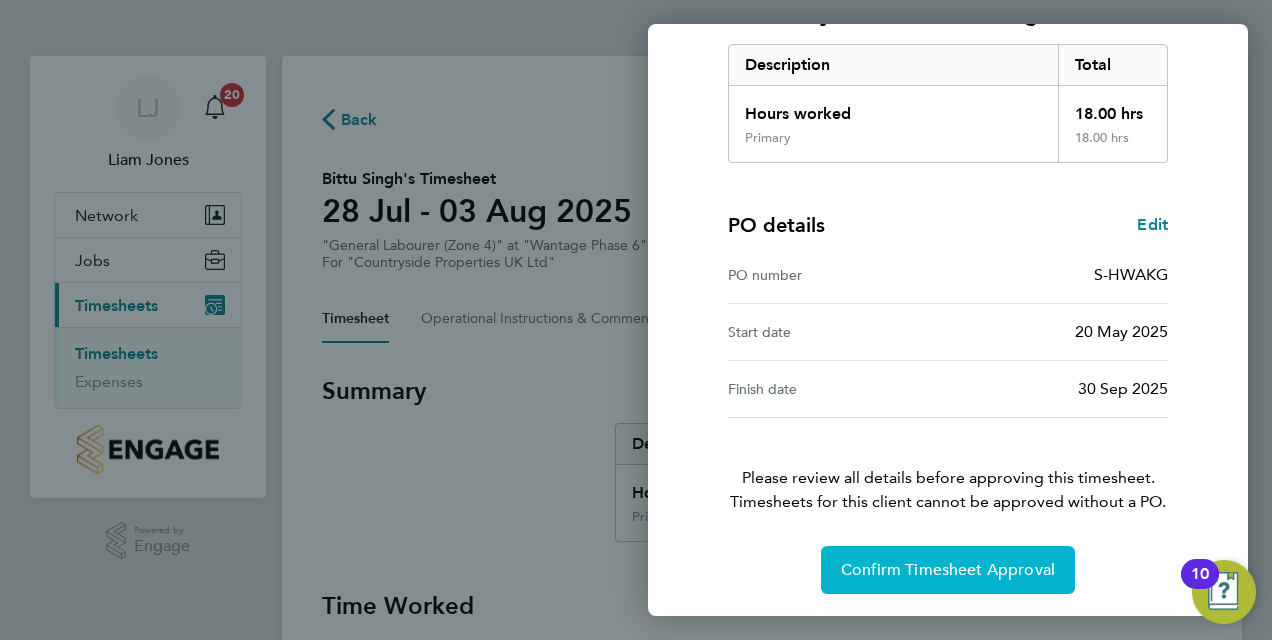 click on "Confirm Timesheet Approval" 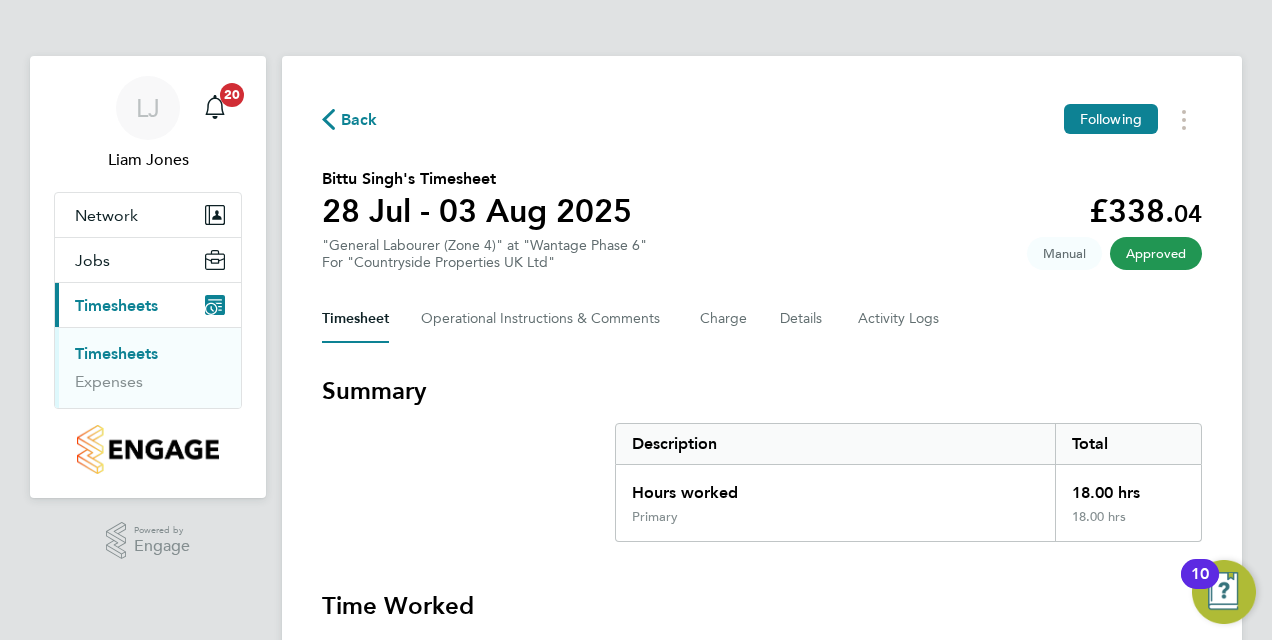 click on "Timesheets" at bounding box center (116, 353) 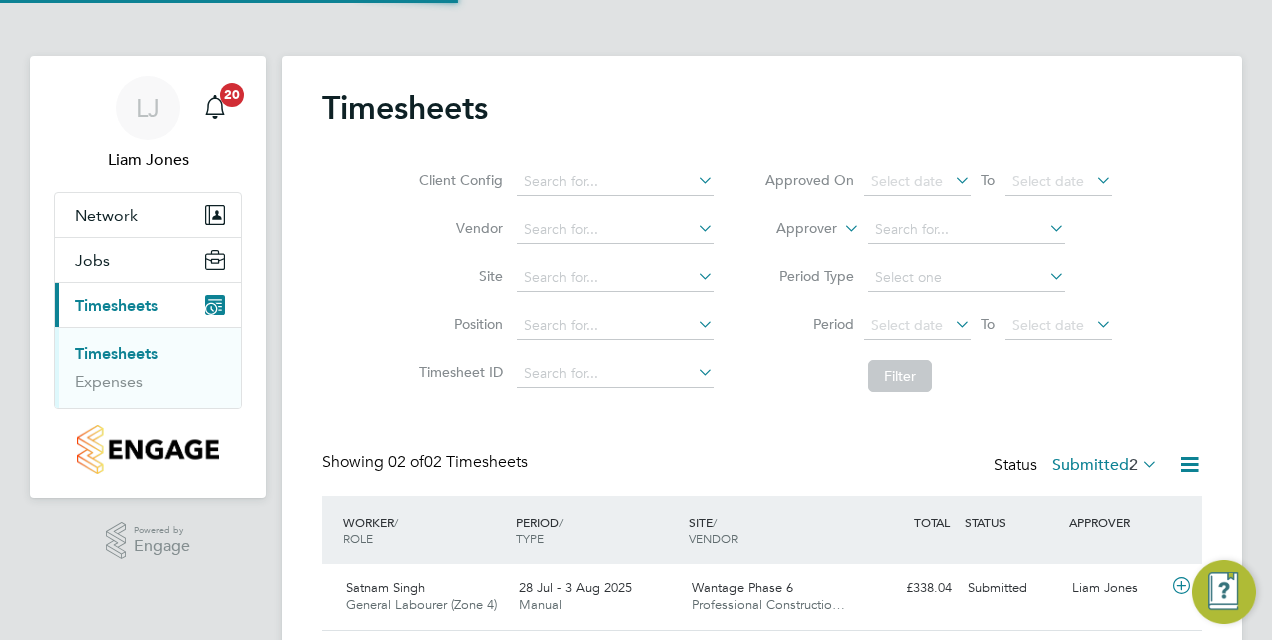 scroll, scrollTop: 10, scrollLeft: 10, axis: both 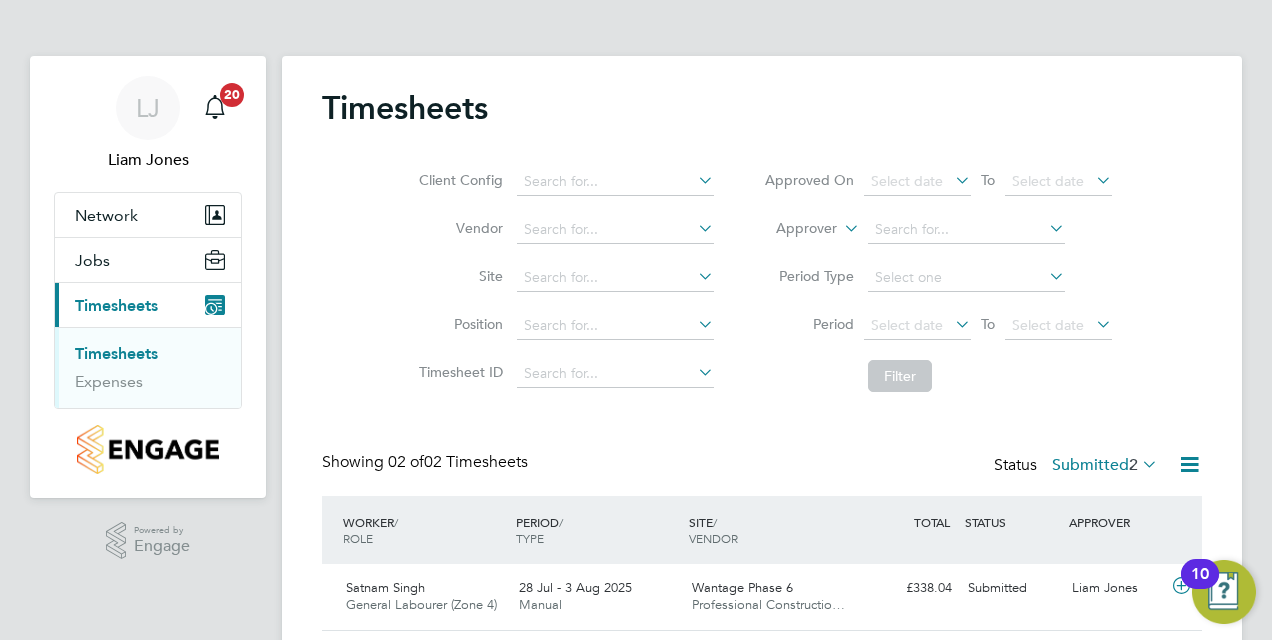 click on "Timesheets Client Config Vendor Site Position Timesheet ID Approved On
Select date
To
Select date
Approver Period Type Period
Select date
To
Select date
Filter Showing 02 of 02 Timesheets Status Submitted 2 WORKER / ROLE WORKER / PERIOD PERIOD / TYPE SITE / VENDOR TOTAL TOTAL / STATUS STATUS APPROVER [FIRST] [LAST] General Labourer (Zone 4) 28 Jul - 3 Aug 2025 28 Jul - 3 Aug 2025 Manual Wantage Phase 6 Professional Constructio… £338.04 Submitted Submitted [FIRST] [LAST] Show more" 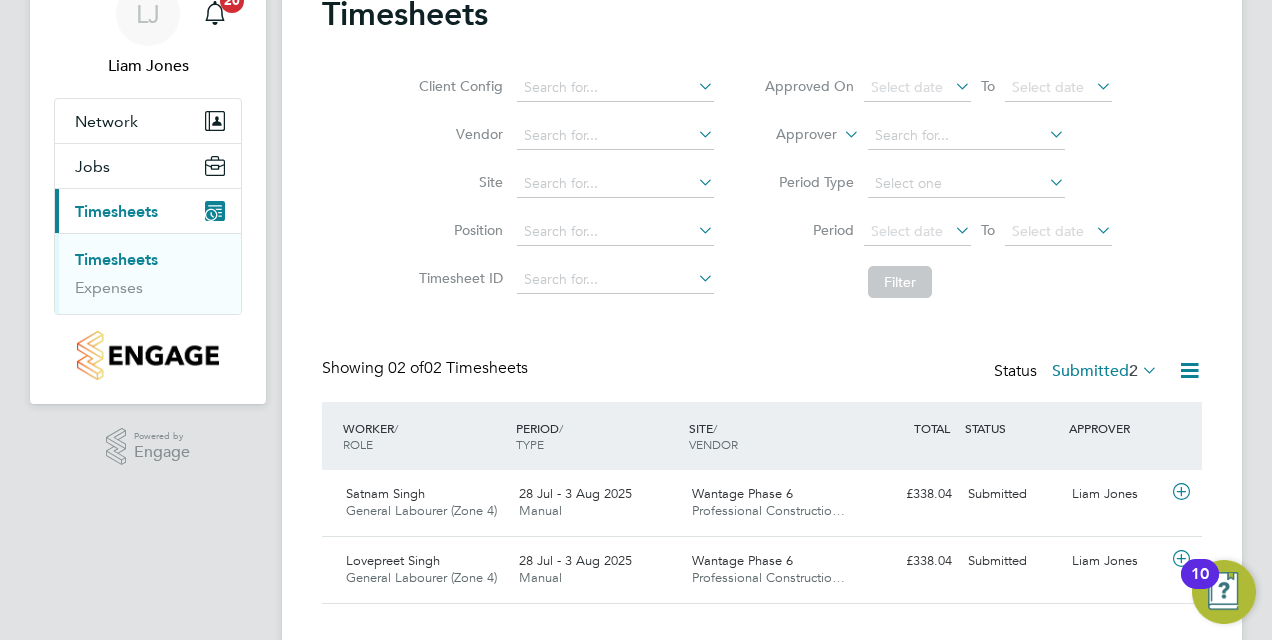 scroll, scrollTop: 128, scrollLeft: 0, axis: vertical 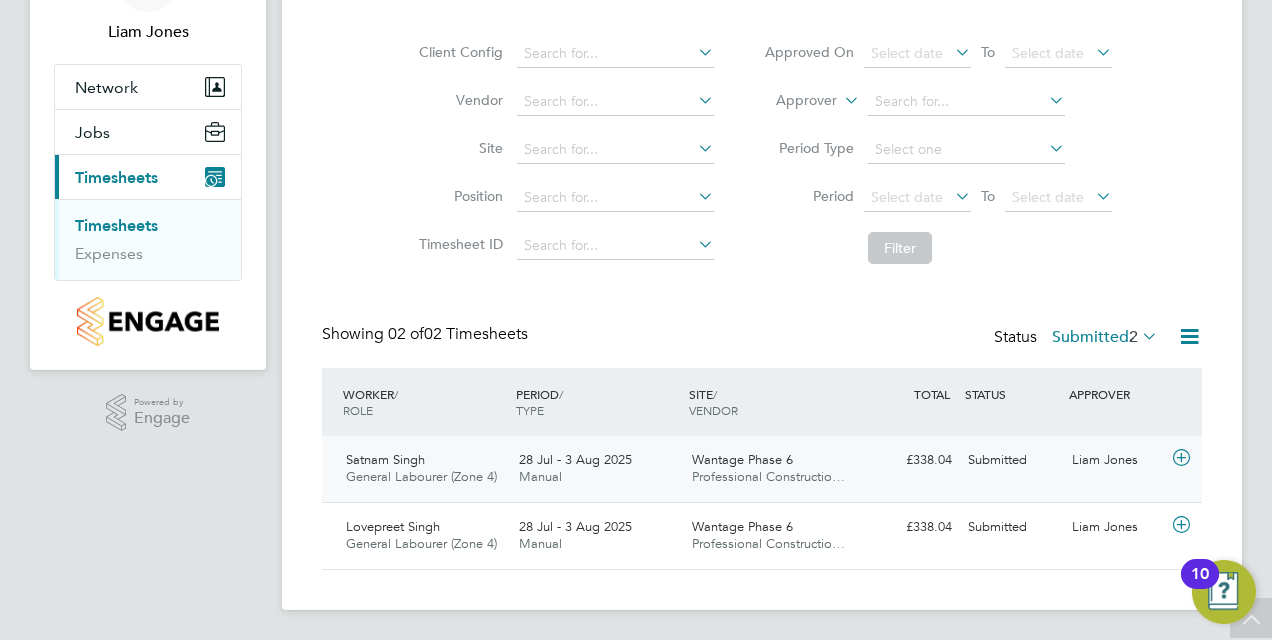 click 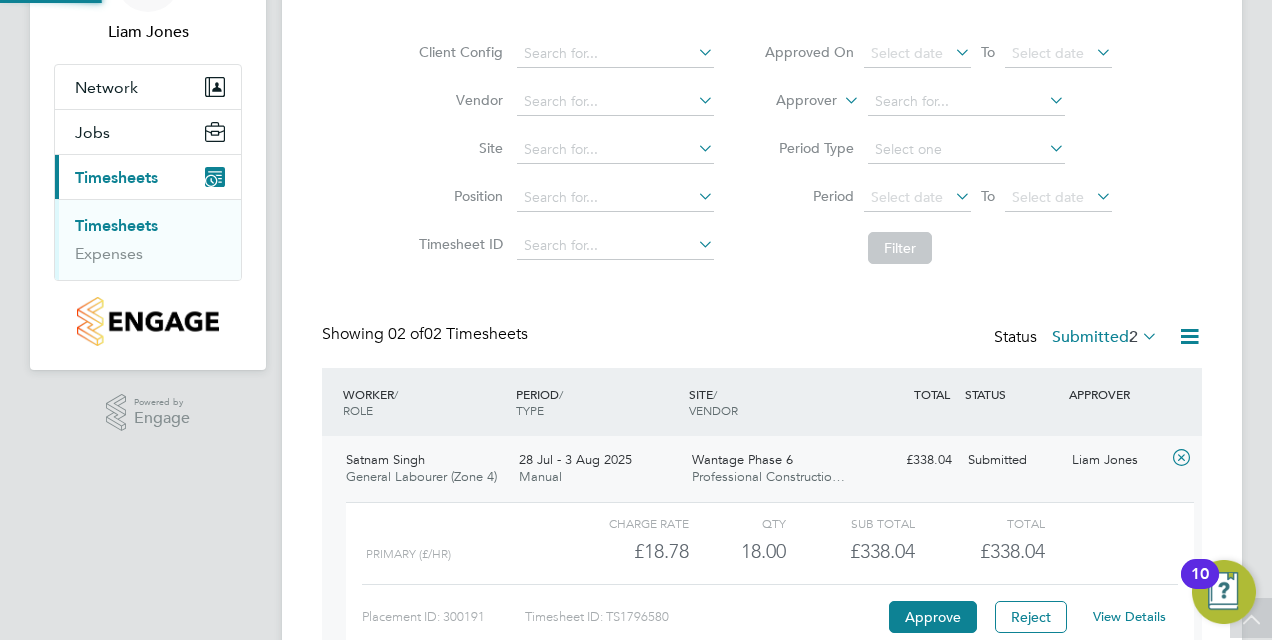 scroll, scrollTop: 10, scrollLeft: 10, axis: both 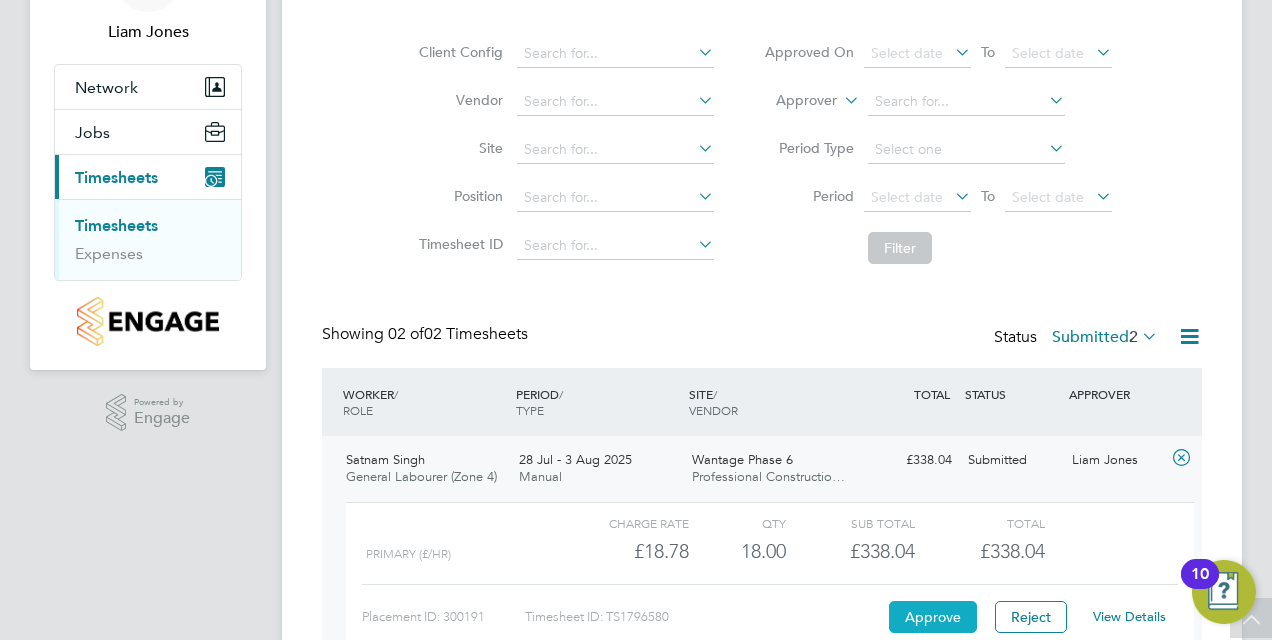 click on "Approve" 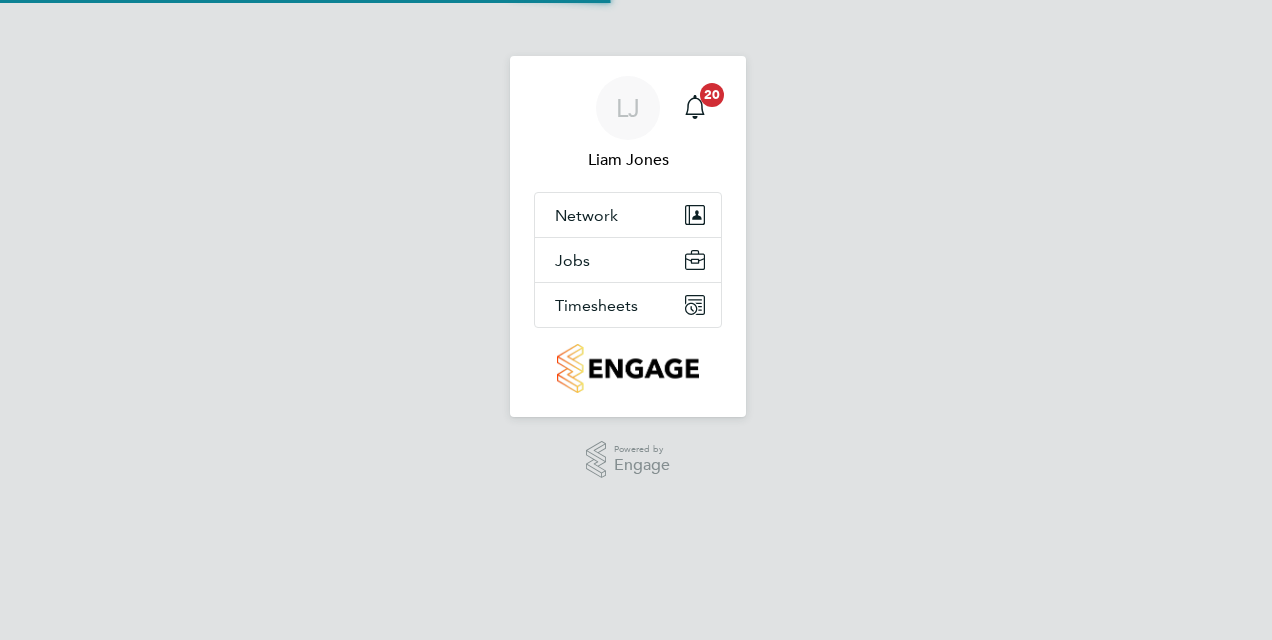 scroll, scrollTop: 0, scrollLeft: 0, axis: both 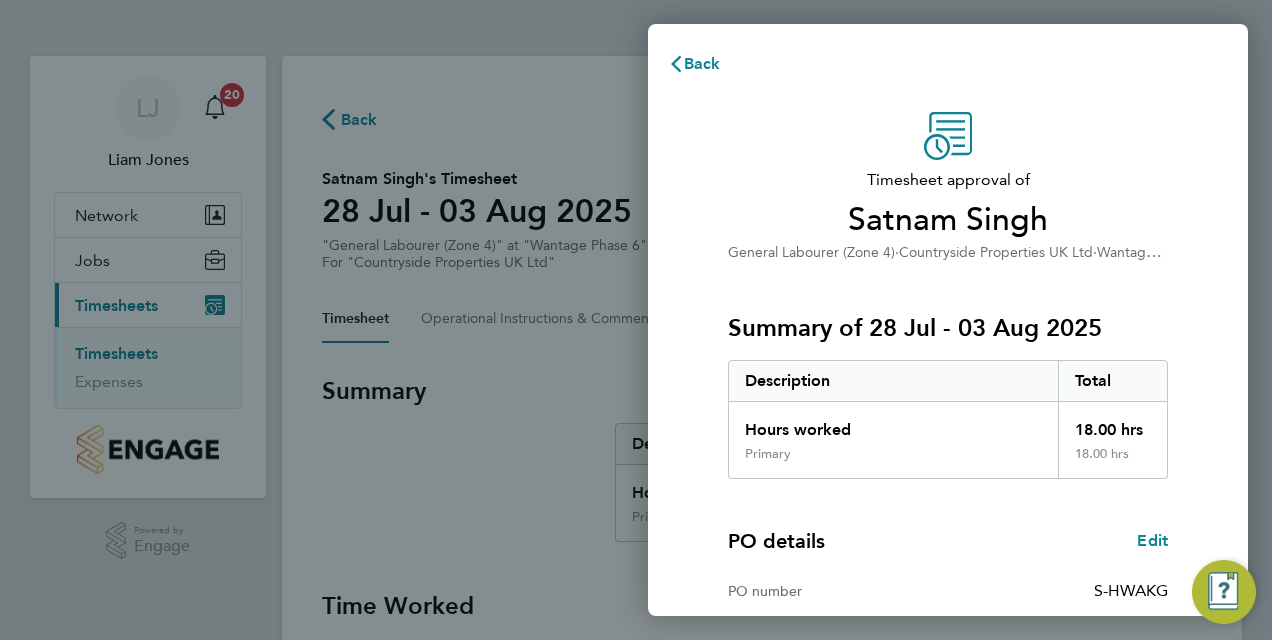 click on "Timesheet approval of   [FIRST] [LAST]   General Labourer (Zone 4)   ·   Countryside Properties UK Ltd   ·   Wantage Phase 6   Summary of [DATE] - [DATE]   Description   Total   Hours worked   18.00 hrs   Primary   18.00 hrs  PO details  Edit   PO number   S-HWAKG   Start date   20 May 2025   Finish date   30 Sep 2025   Please review all details before approving this timesheet.   Timesheets for this client cannot be approved without a PO.   Confirm Timesheet Approval" 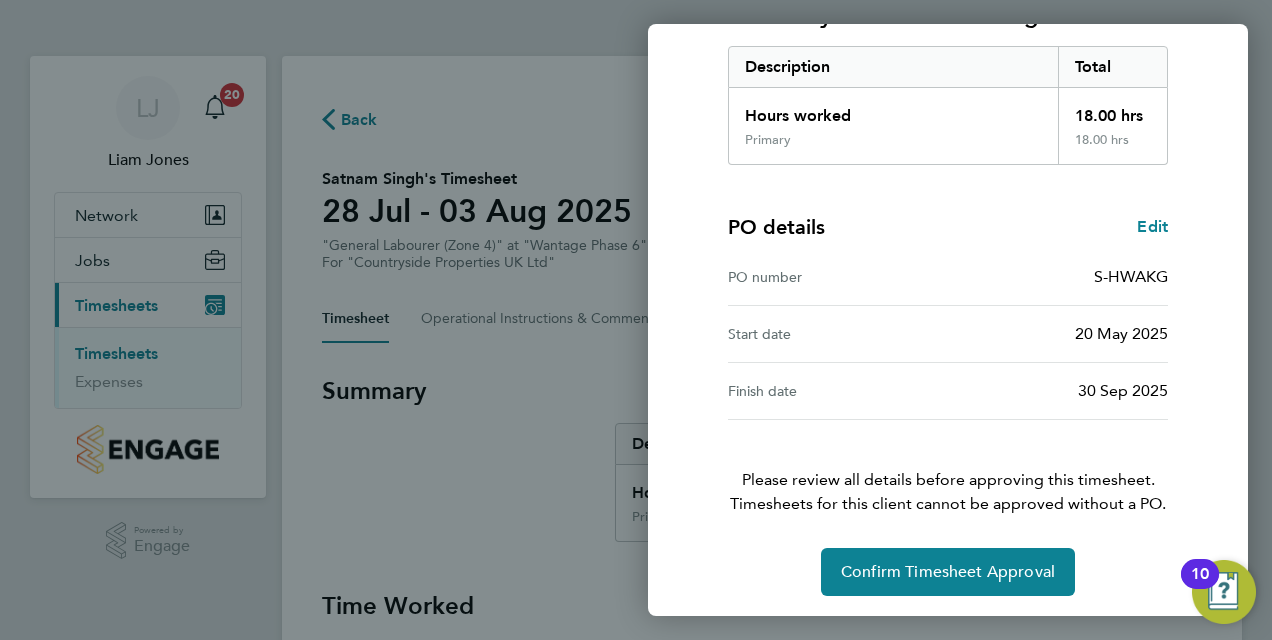 scroll, scrollTop: 316, scrollLeft: 0, axis: vertical 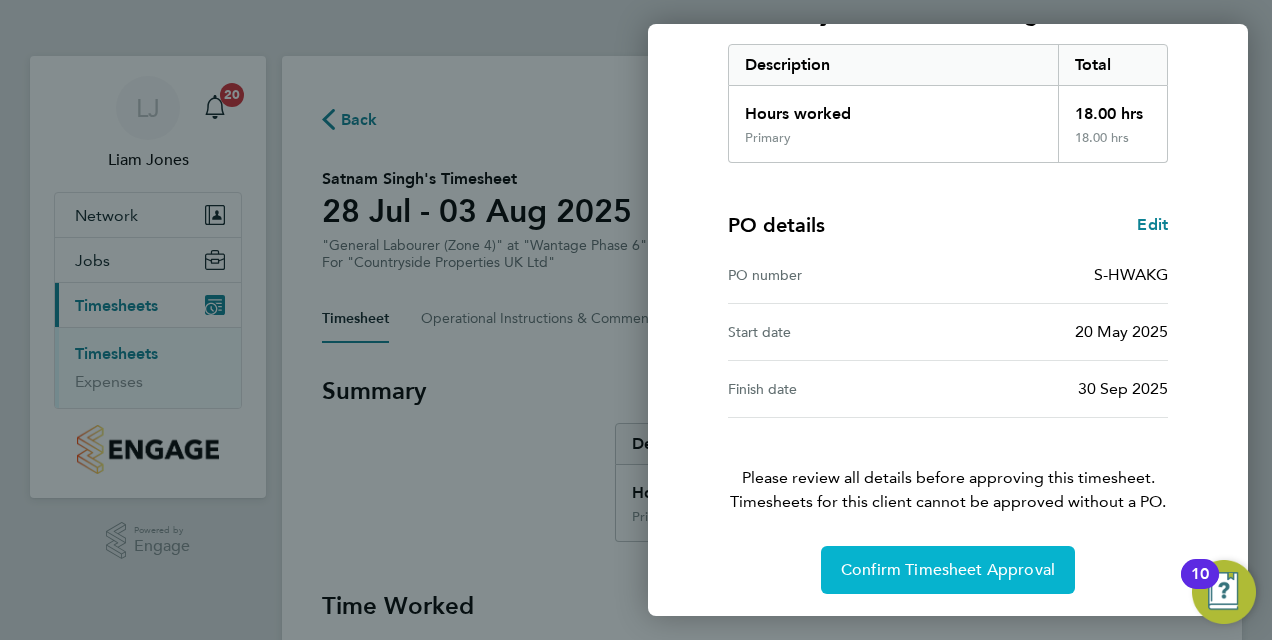 click on "Confirm Timesheet Approval" 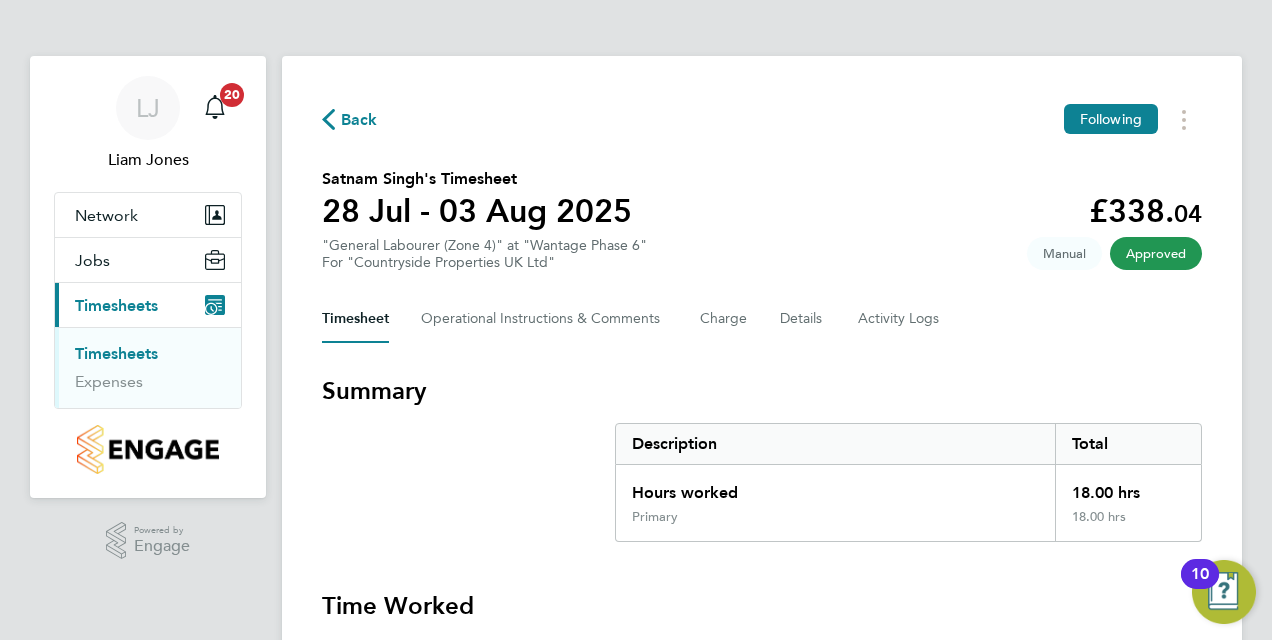 click on "Timesheets" at bounding box center (116, 353) 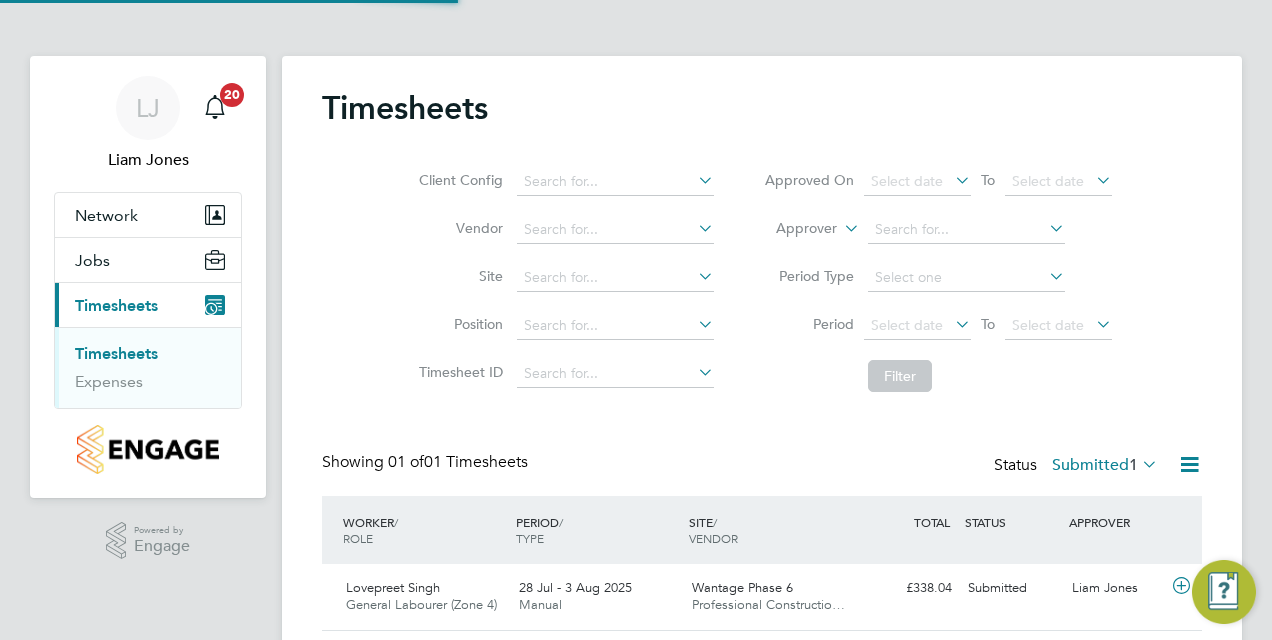 scroll, scrollTop: 10, scrollLeft: 10, axis: both 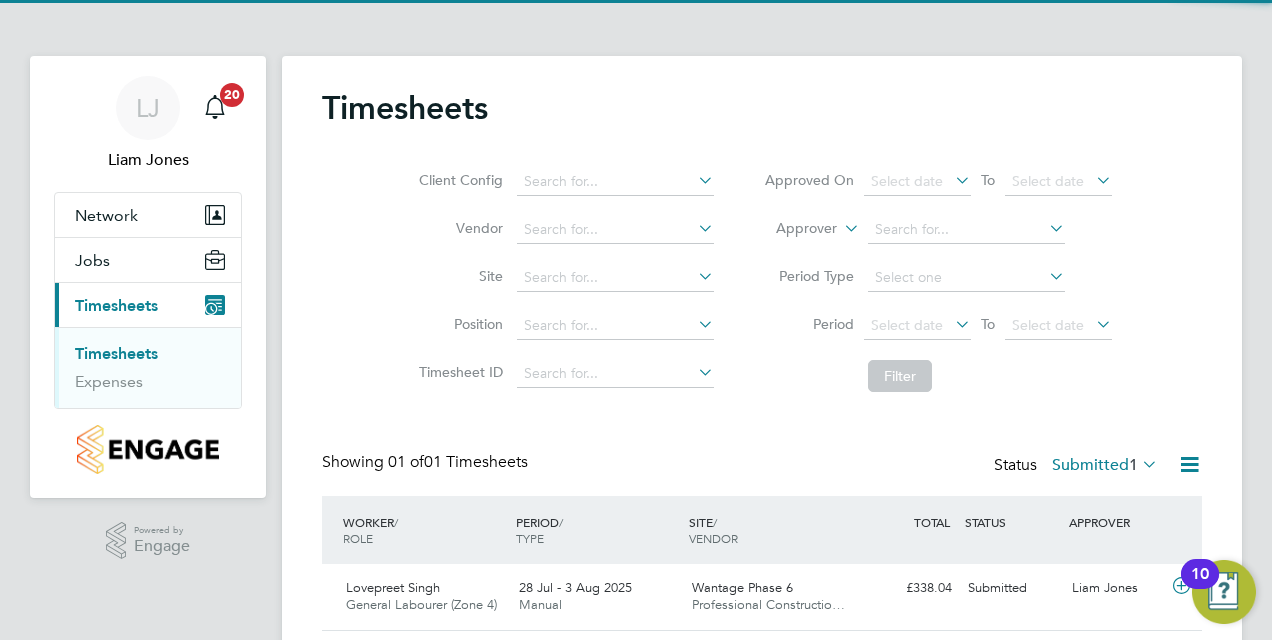 click on "LJ   [FIRST] [LAST]   Notifications
20   Applications:   Network
Team Members   Sites   Jobs
Vacancies   Placements   Current page:   Timesheets
Timesheets   Expenses" at bounding box center [148, 277] 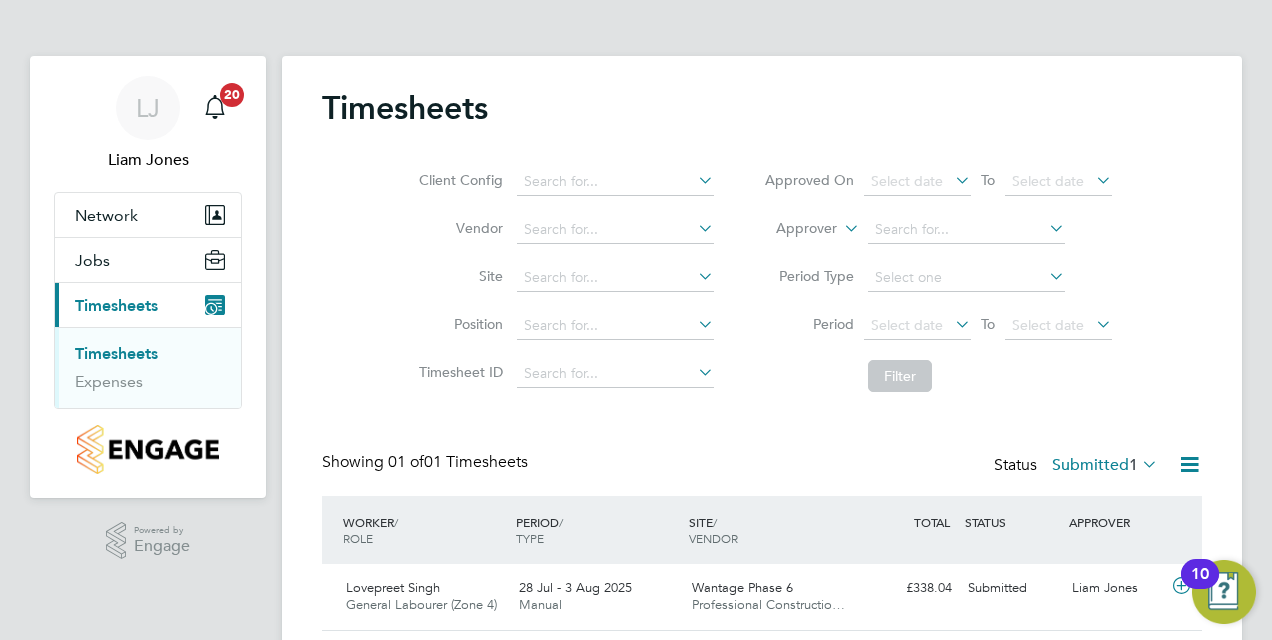 click on "Client Config   Vendor   Site   Position   Timesheet ID   Approved On
Select date
To
Select date
Approver     Period Type   Period
Select date
To
Select date
Filter" 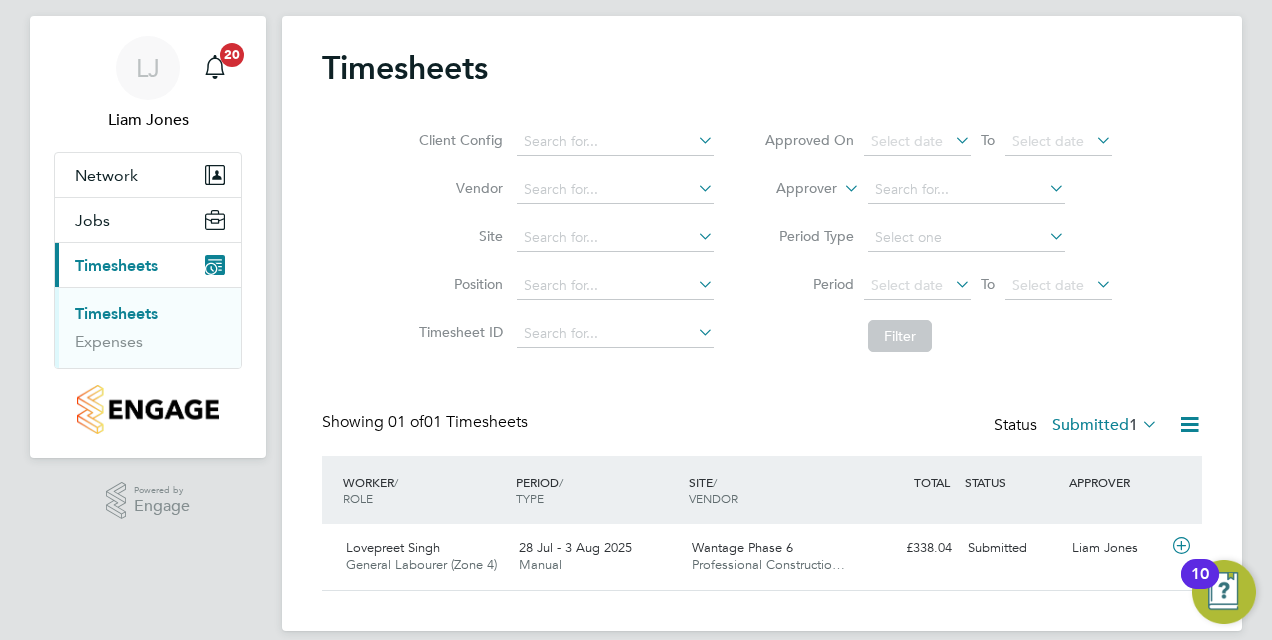 scroll, scrollTop: 62, scrollLeft: 0, axis: vertical 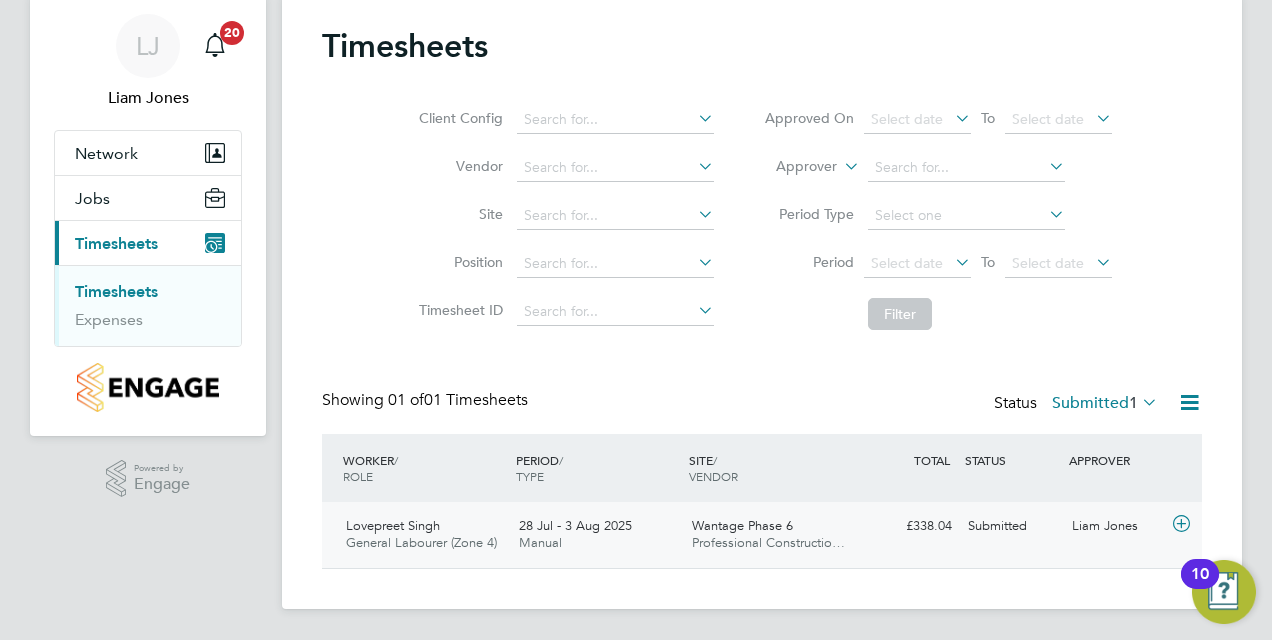 click 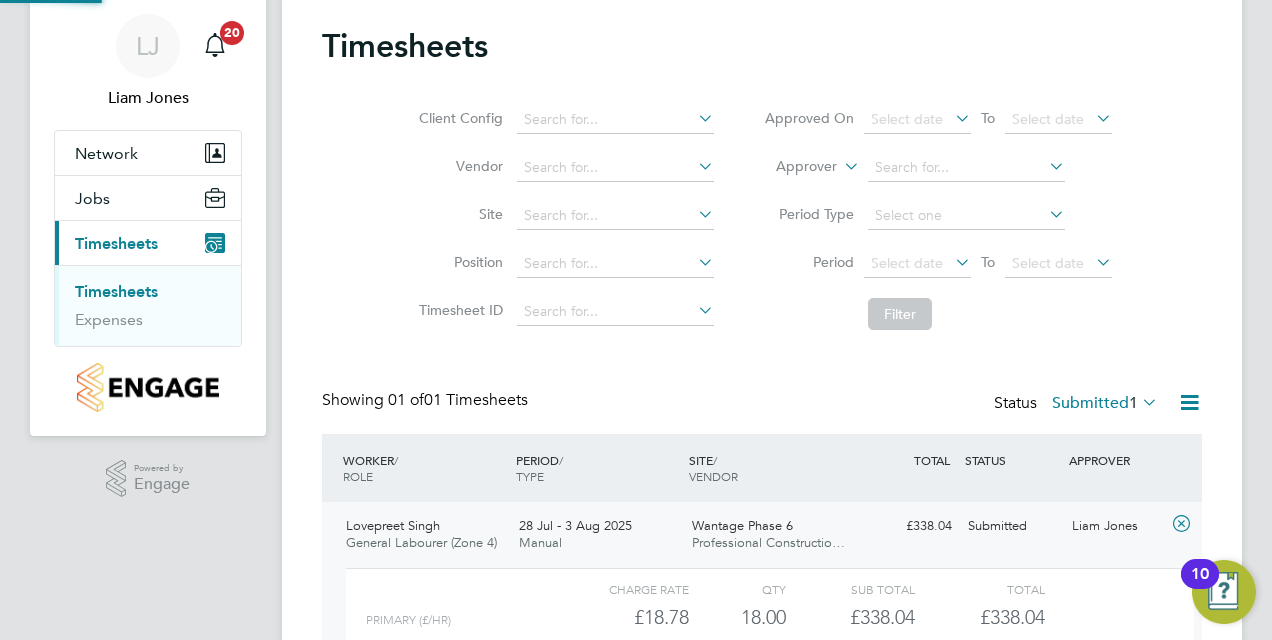 scroll, scrollTop: 10, scrollLeft: 10, axis: both 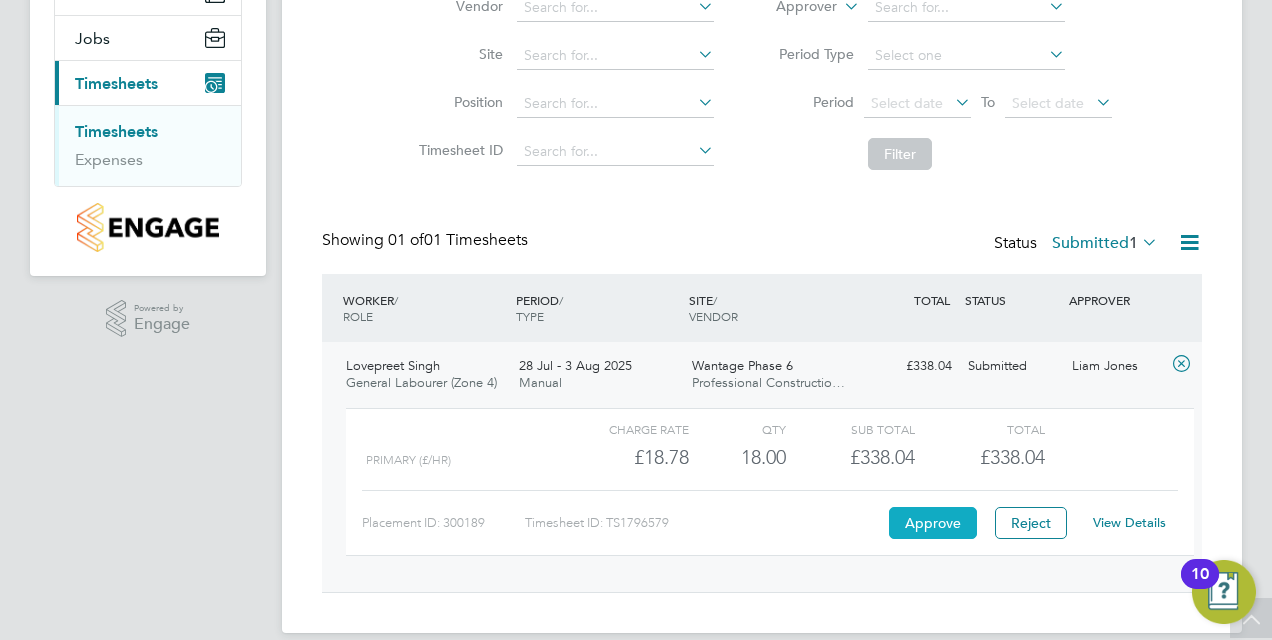click on "Approve" 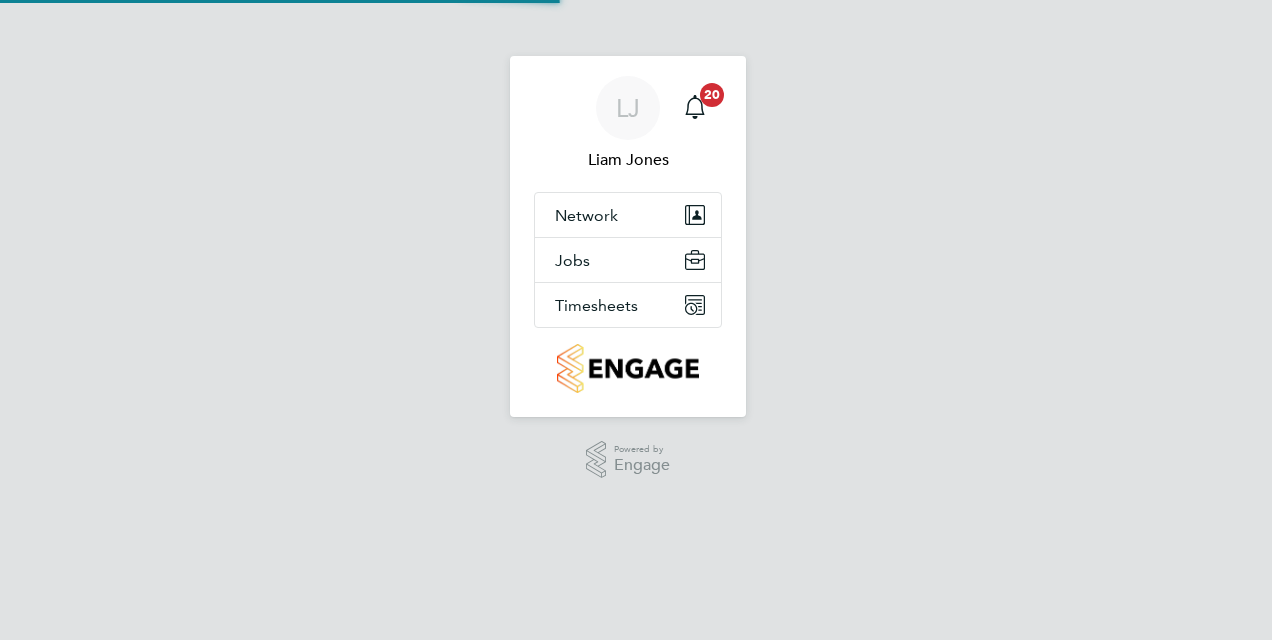 scroll, scrollTop: 0, scrollLeft: 0, axis: both 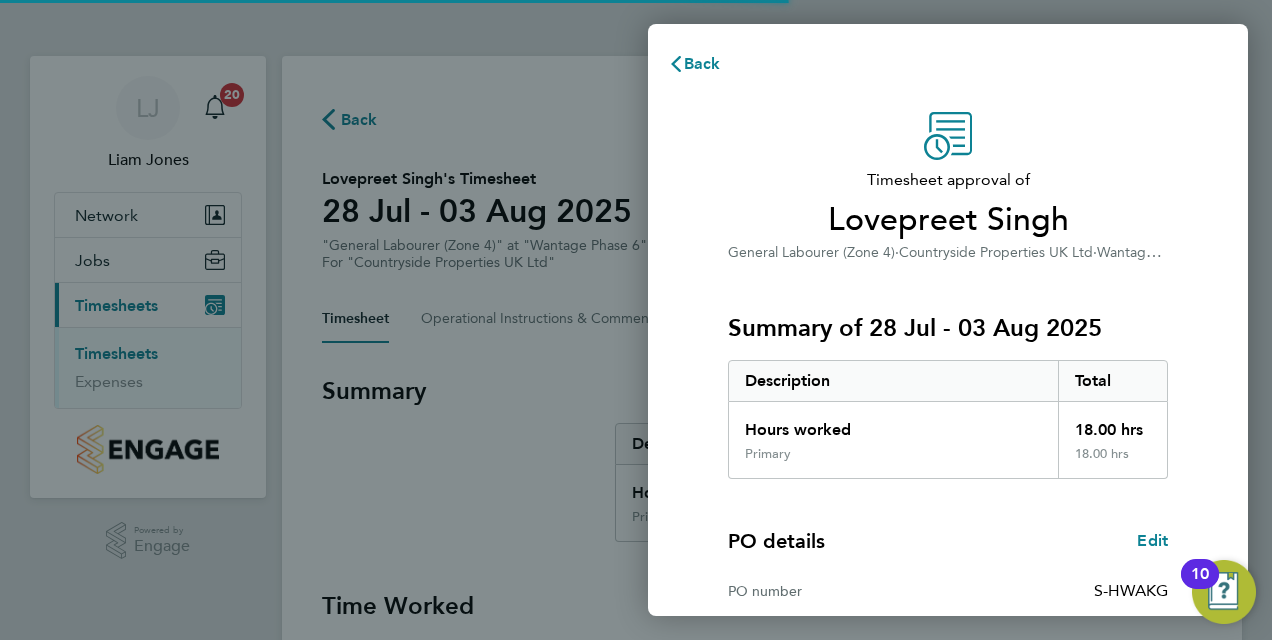 click on "Timesheet approval of   [FIRST] [LAST]   General Labourer (Zone 4)   ·   Countryside Properties UK Ltd   ·   Wantage Phase 6   Summary of [DATE] - [DATE]   Description   Total   Hours worked   18.00 hrs   Primary   18.00 hrs  PO details  Edit   PO number   S-HWAKG   Start date   [DATE]   Finish date   [DATE]   Please review all details before approving this timesheet.   Timesheets for this client cannot be approved without a PO.   Confirm Timesheet Approval" 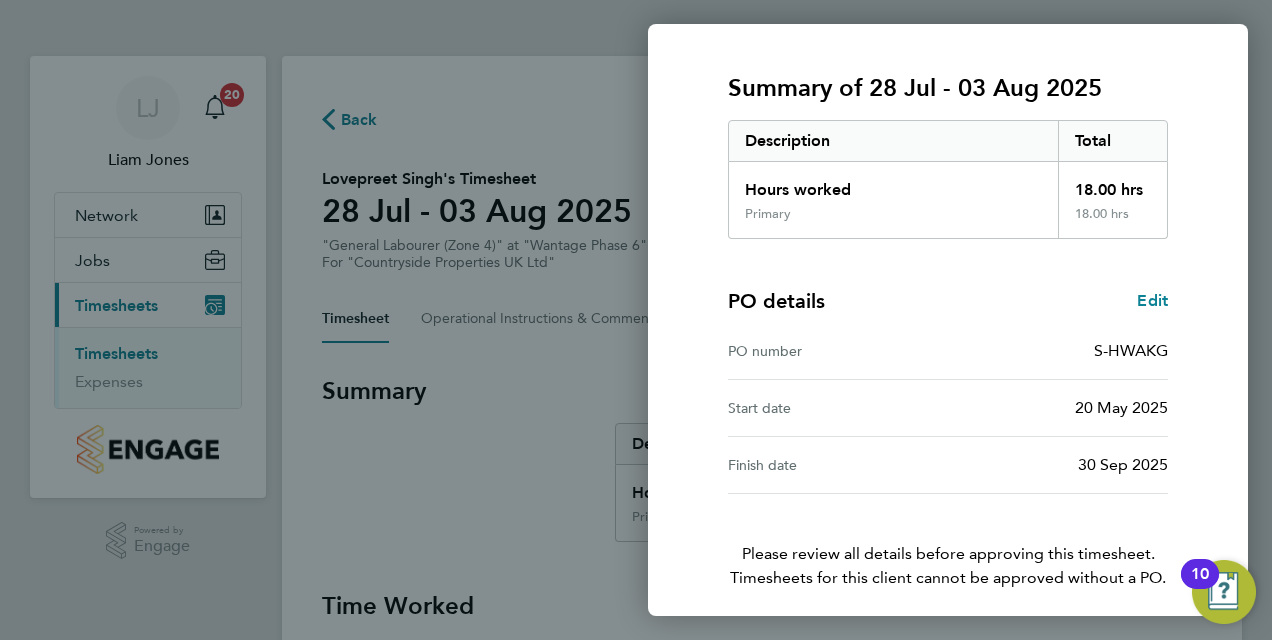scroll, scrollTop: 316, scrollLeft: 0, axis: vertical 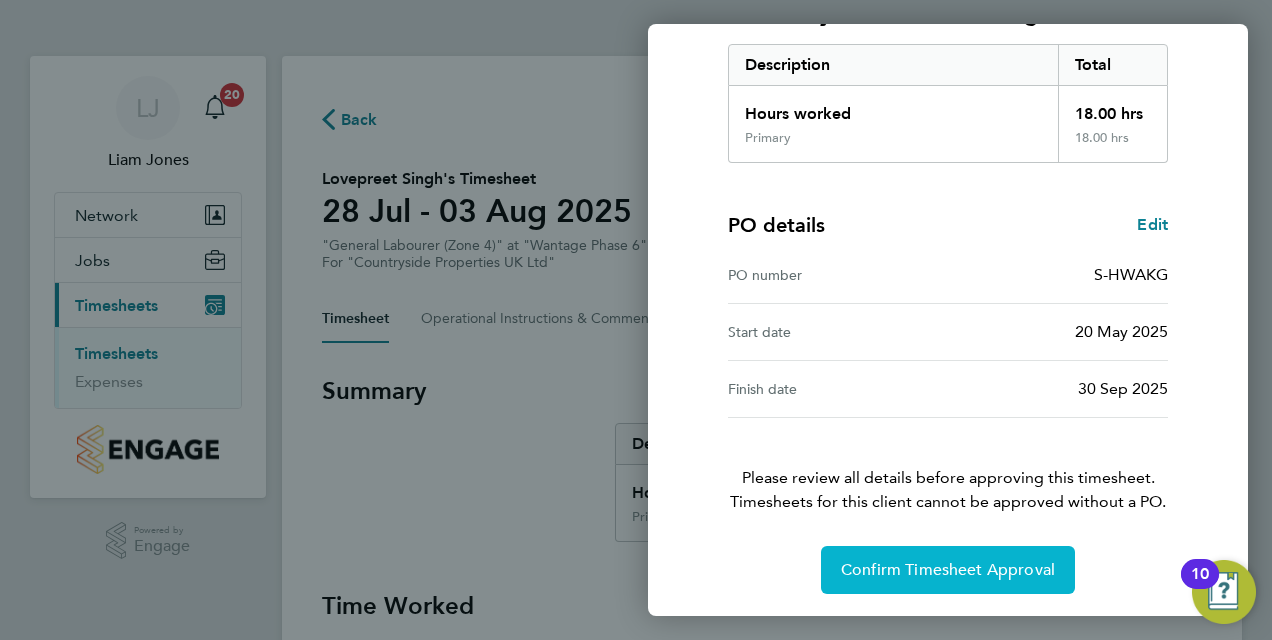 click on "Confirm Timesheet Approval" 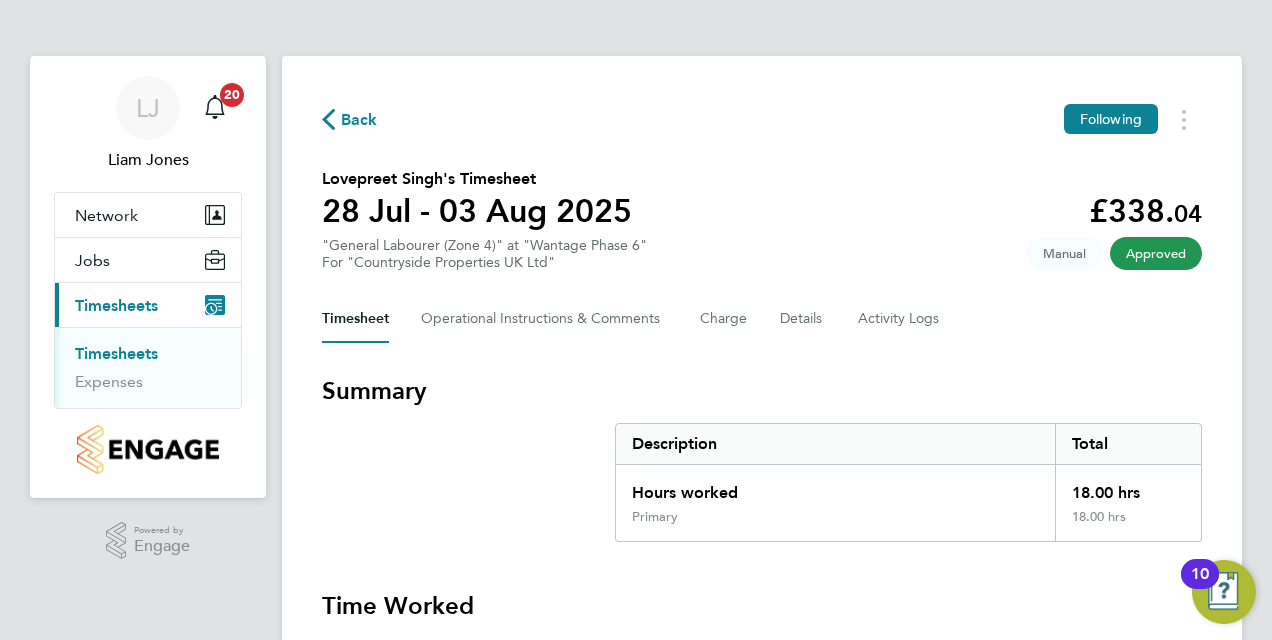 click on "[FIRST] [LAST]'s Timesheet   [DATE] - [DATE]   £338. 04  "General Labourer (Zone 4)" at "Wantage Phase 6"  For "Countryside Properties UK Ltd"  Approved   Manual" 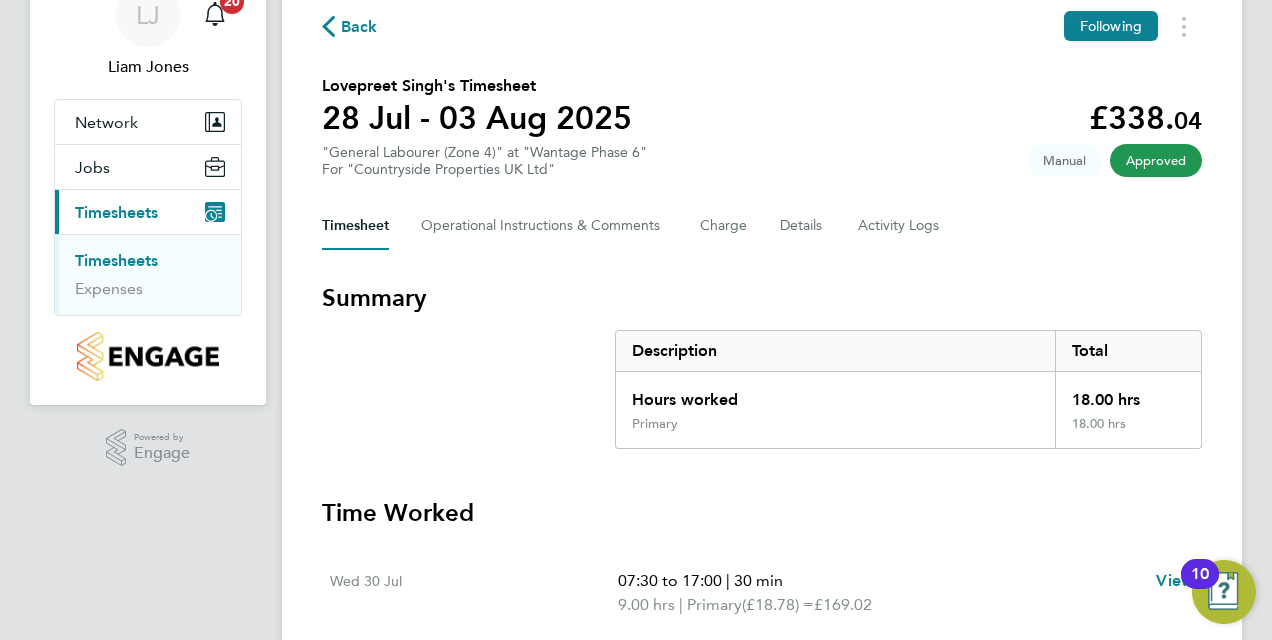 scroll, scrollTop: 342, scrollLeft: 0, axis: vertical 